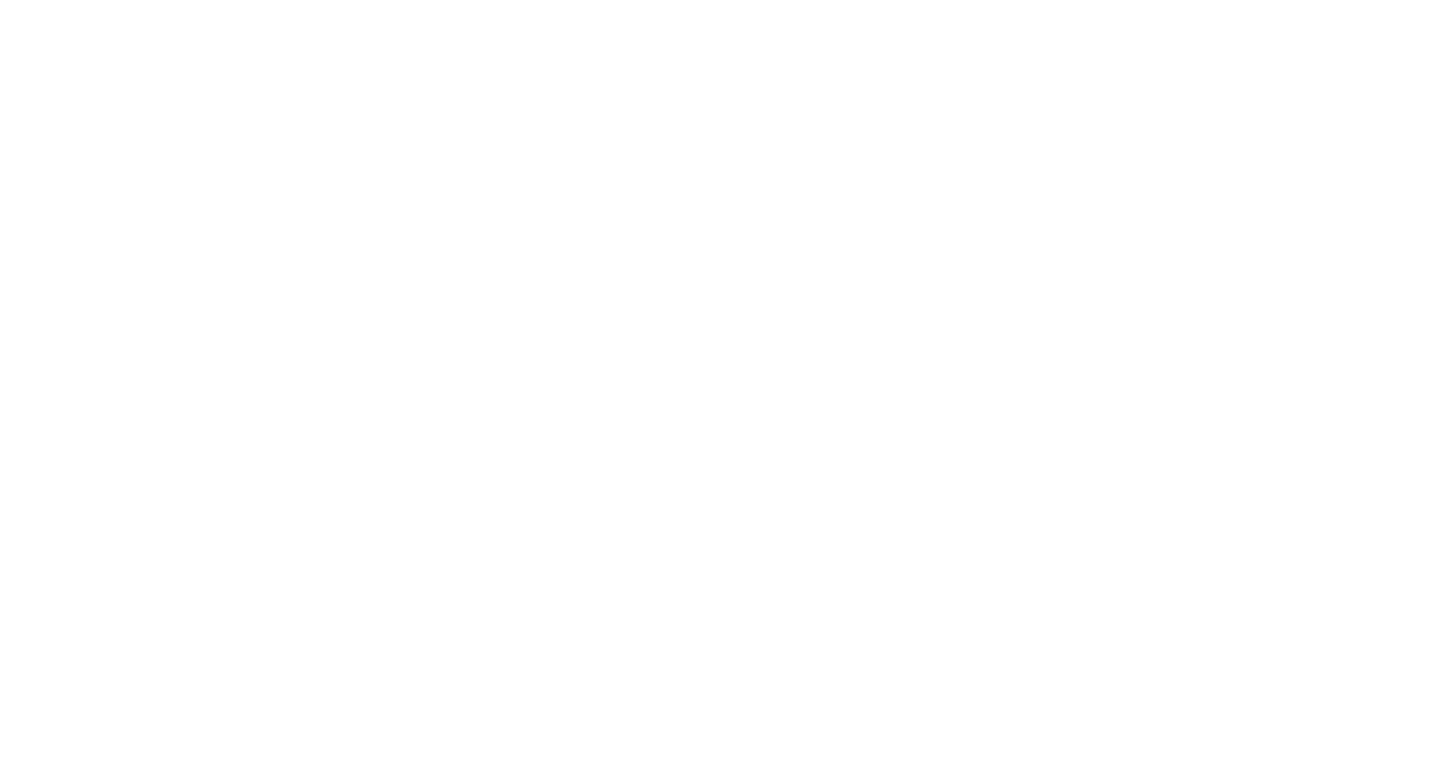 scroll, scrollTop: 0, scrollLeft: 0, axis: both 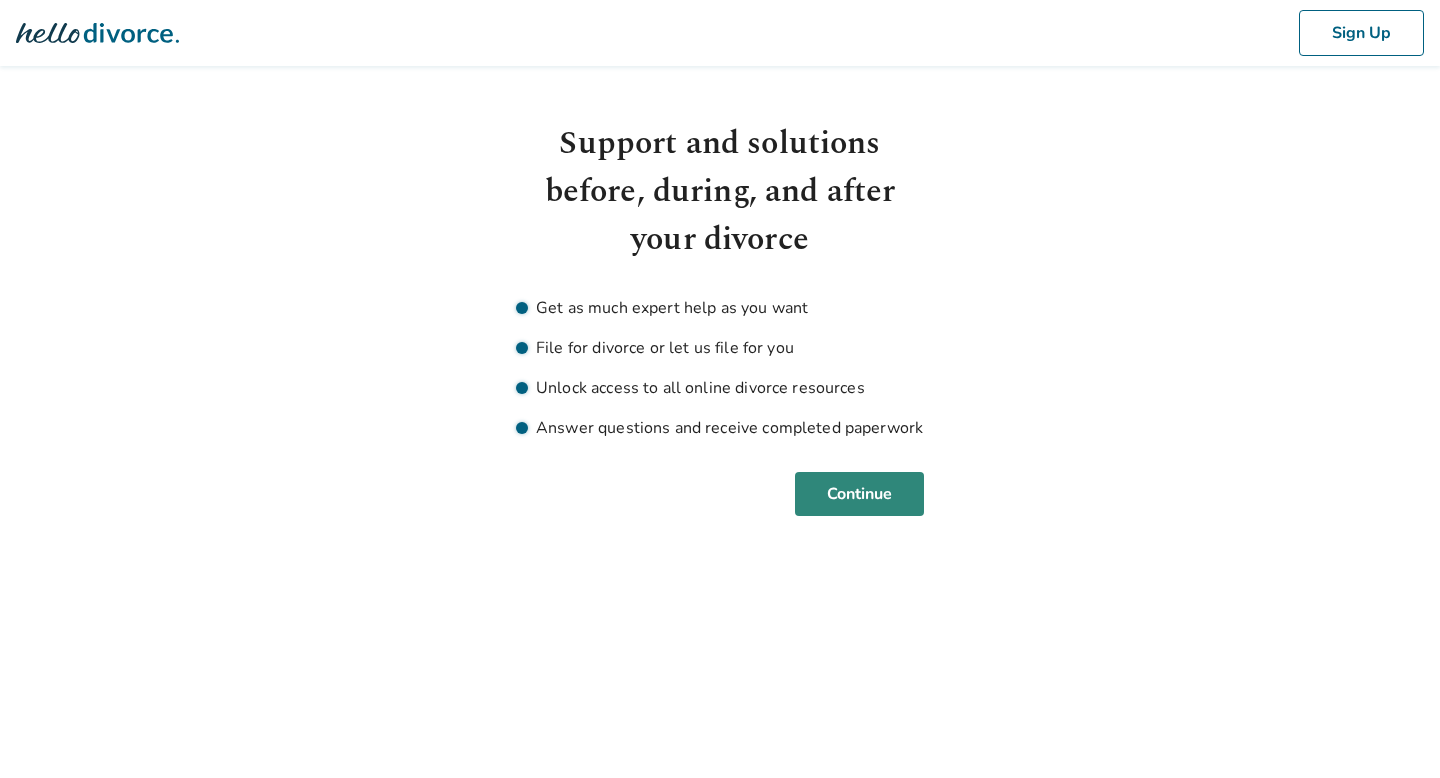 click on "Continue" at bounding box center (859, 494) 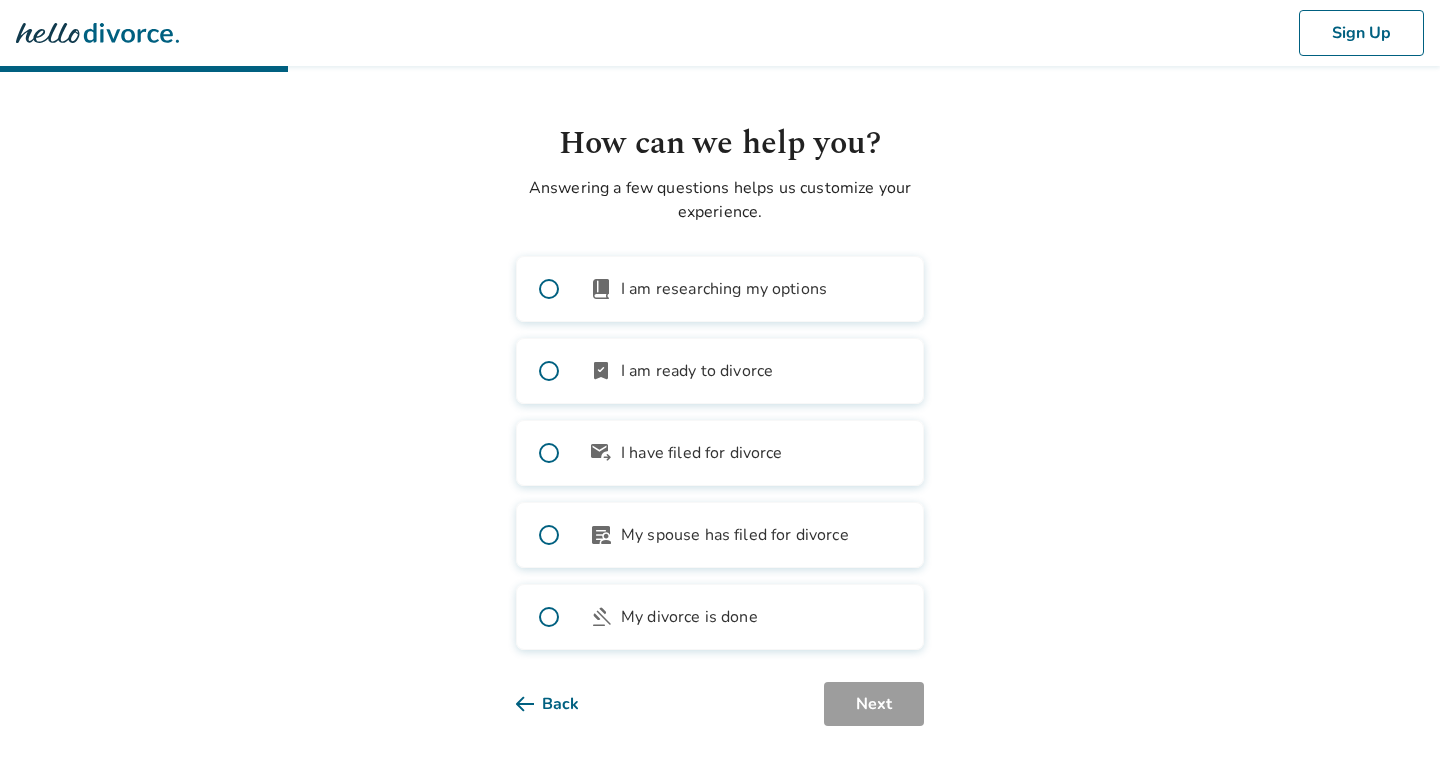 click on "I am researching my options" at bounding box center [724, 289] 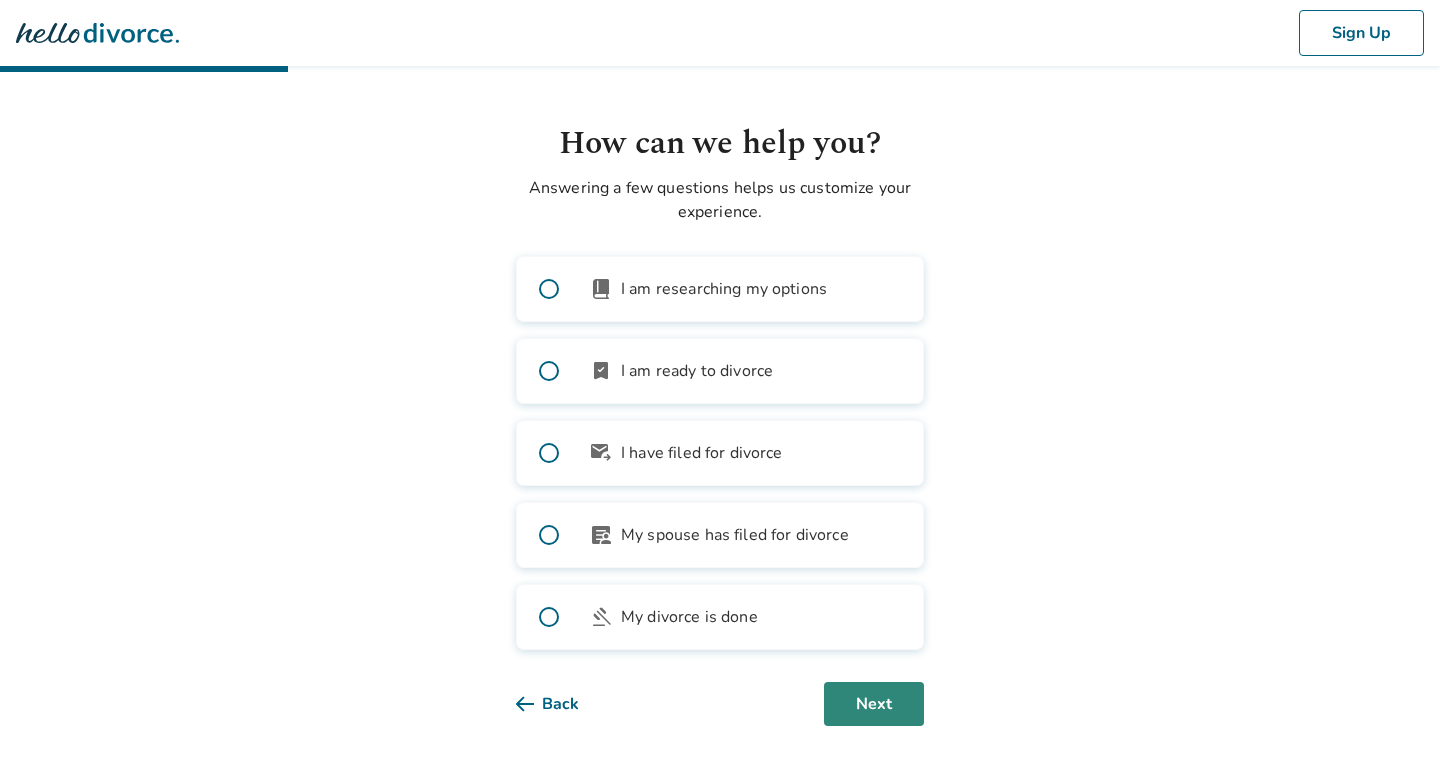 click on "Next" at bounding box center [874, 704] 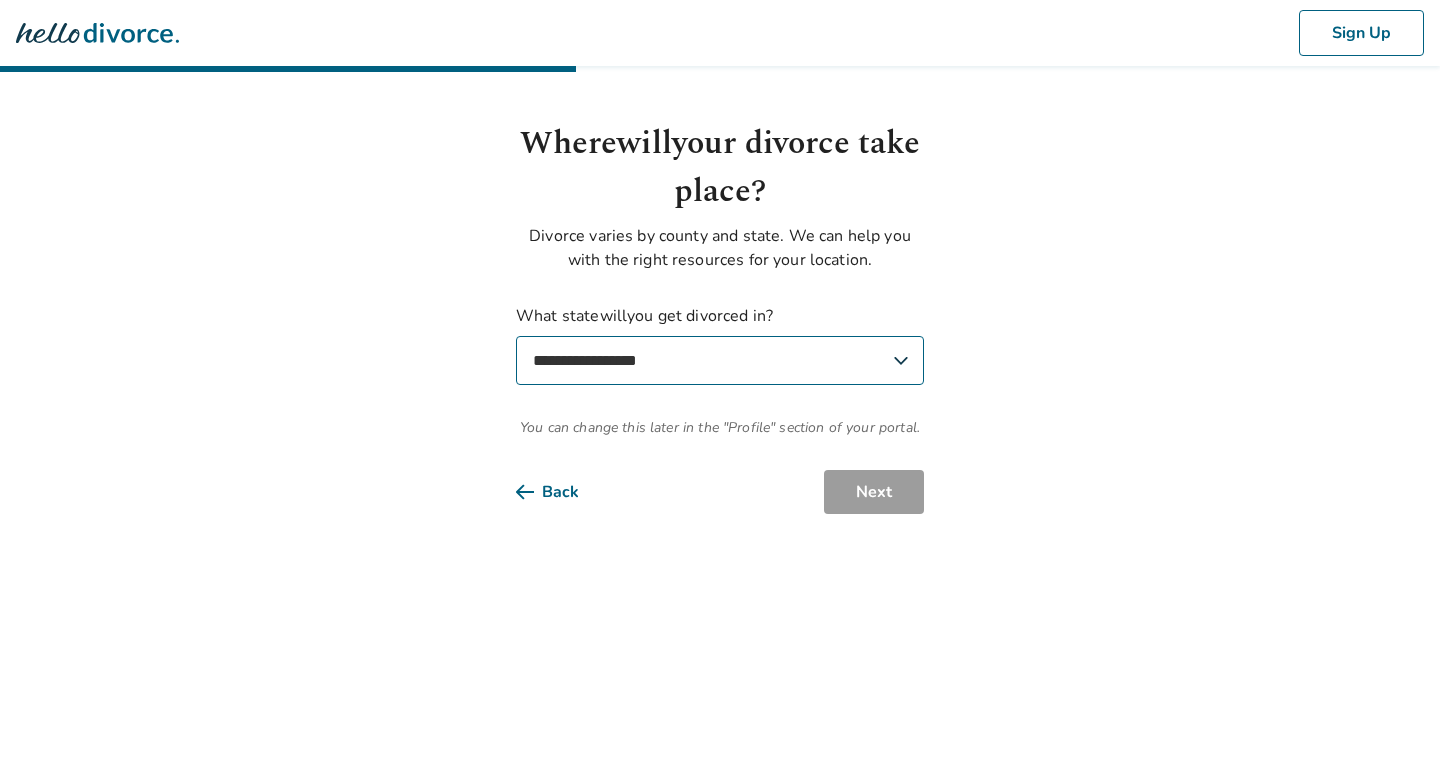 click on "**********" at bounding box center (720, 360) 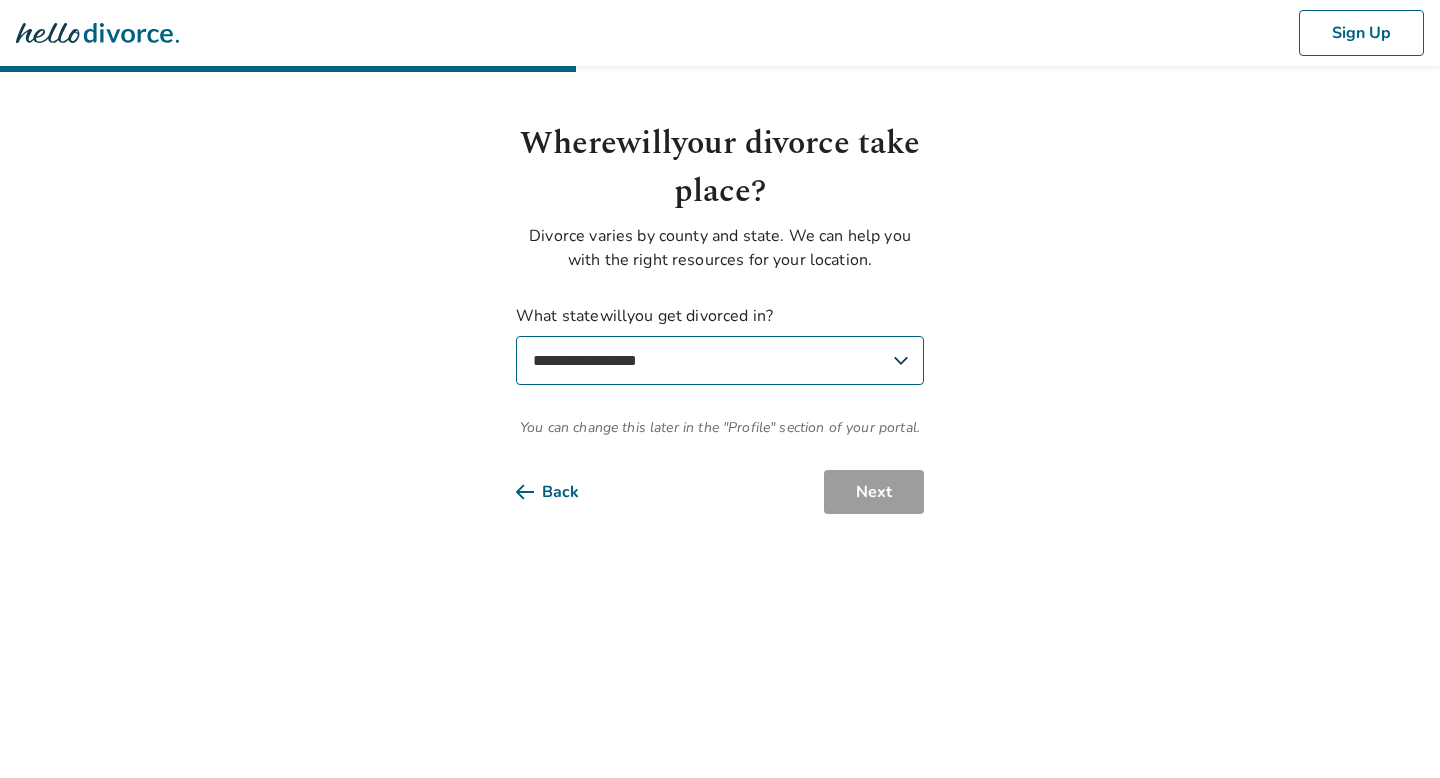select on "**" 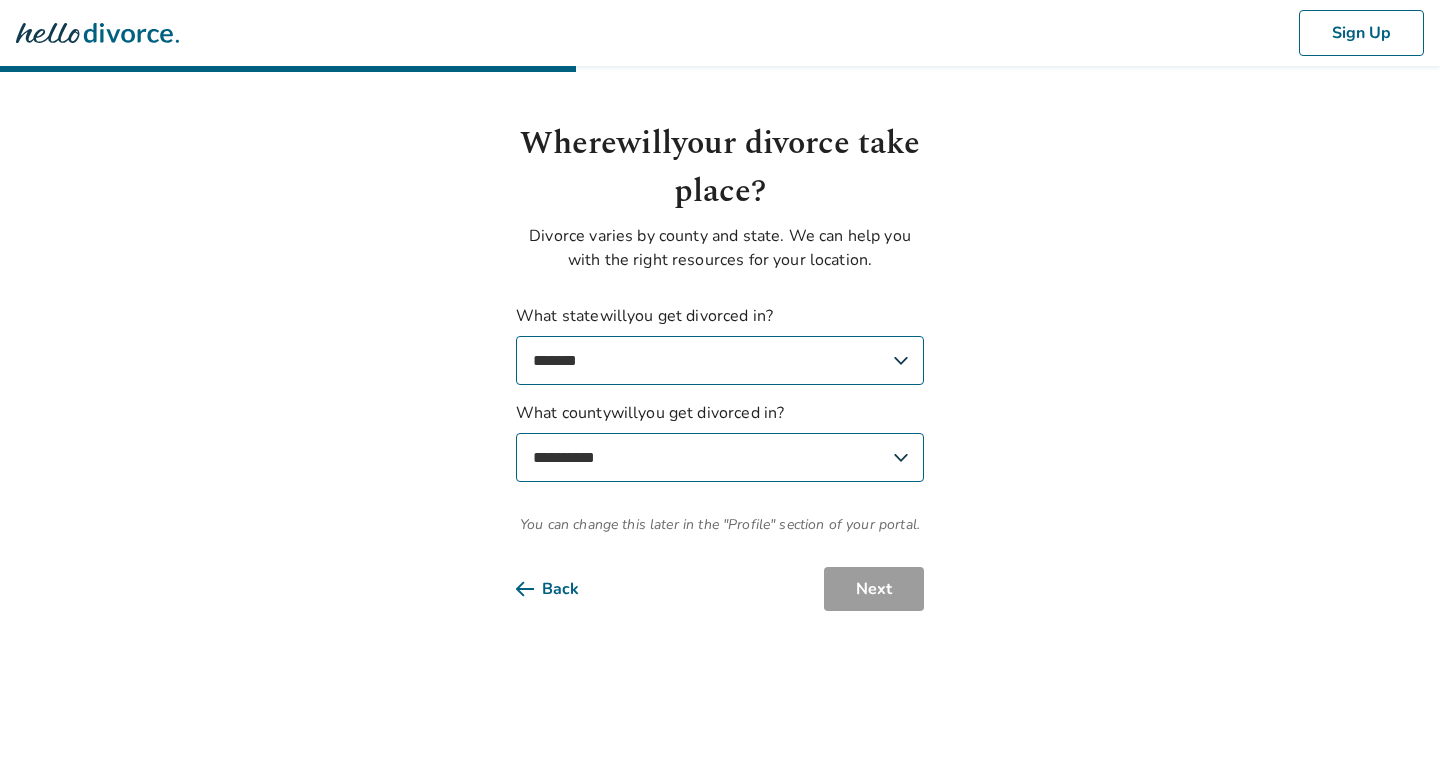 click on "**********" at bounding box center [720, 419] 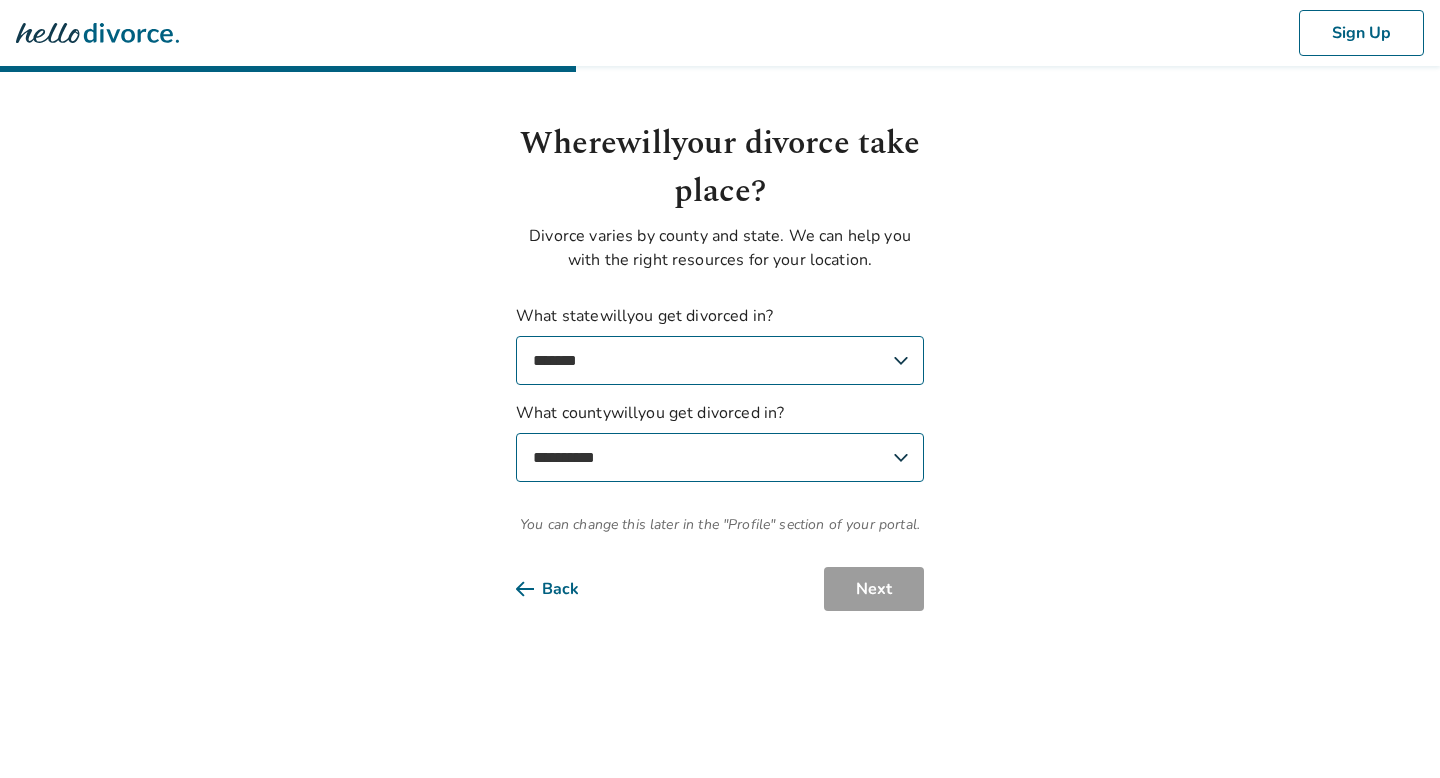 click on "**********" at bounding box center [720, 457] 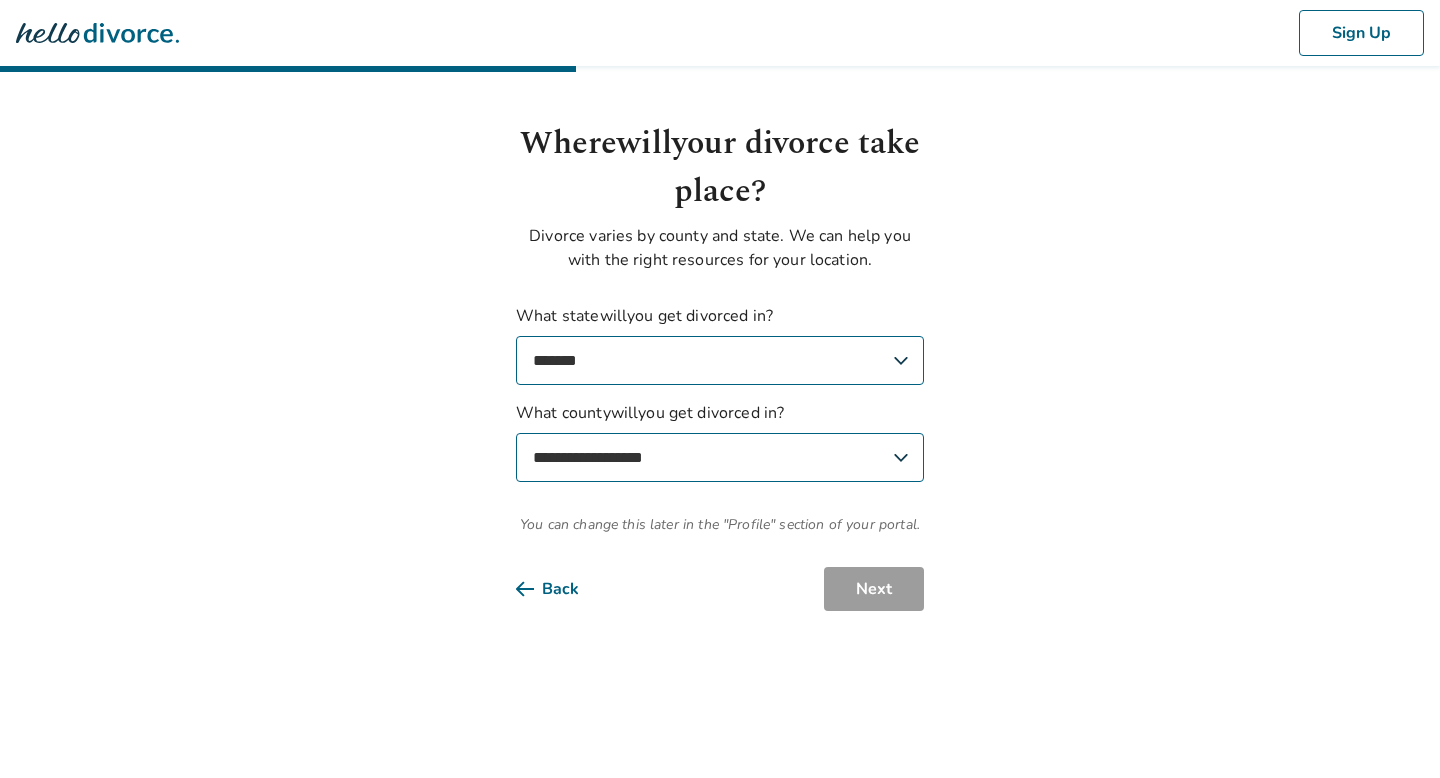 select on "**********" 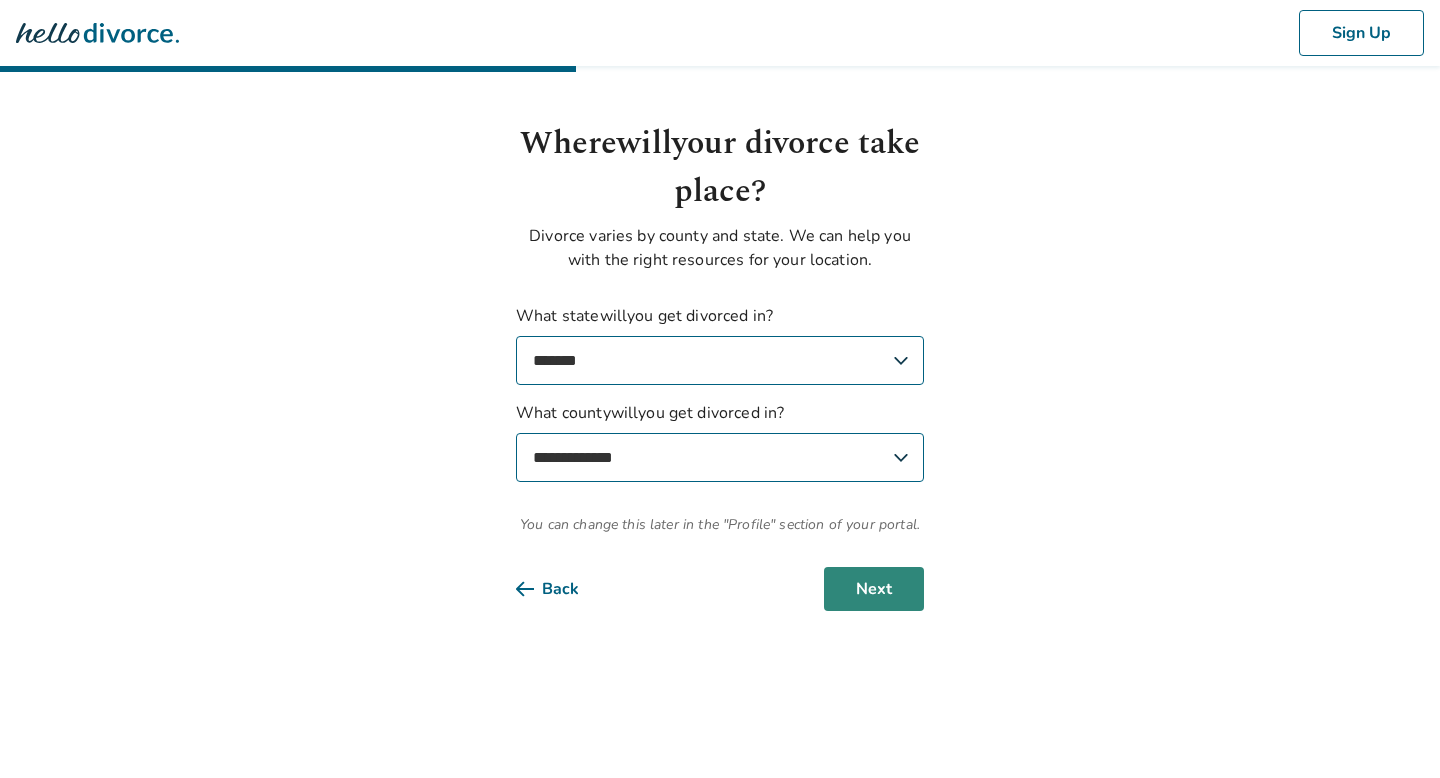 click on "Next" at bounding box center [874, 589] 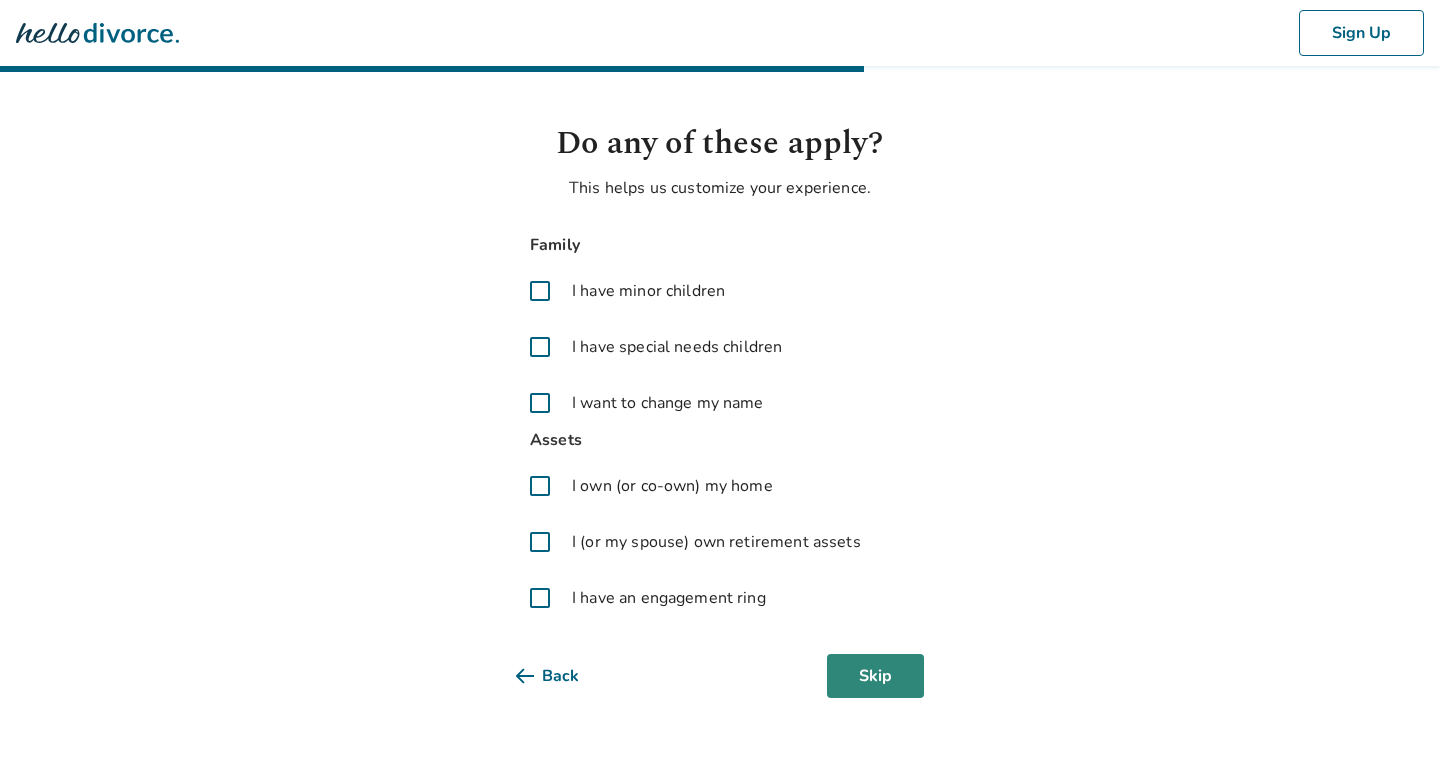 click on "Skip" at bounding box center (875, 676) 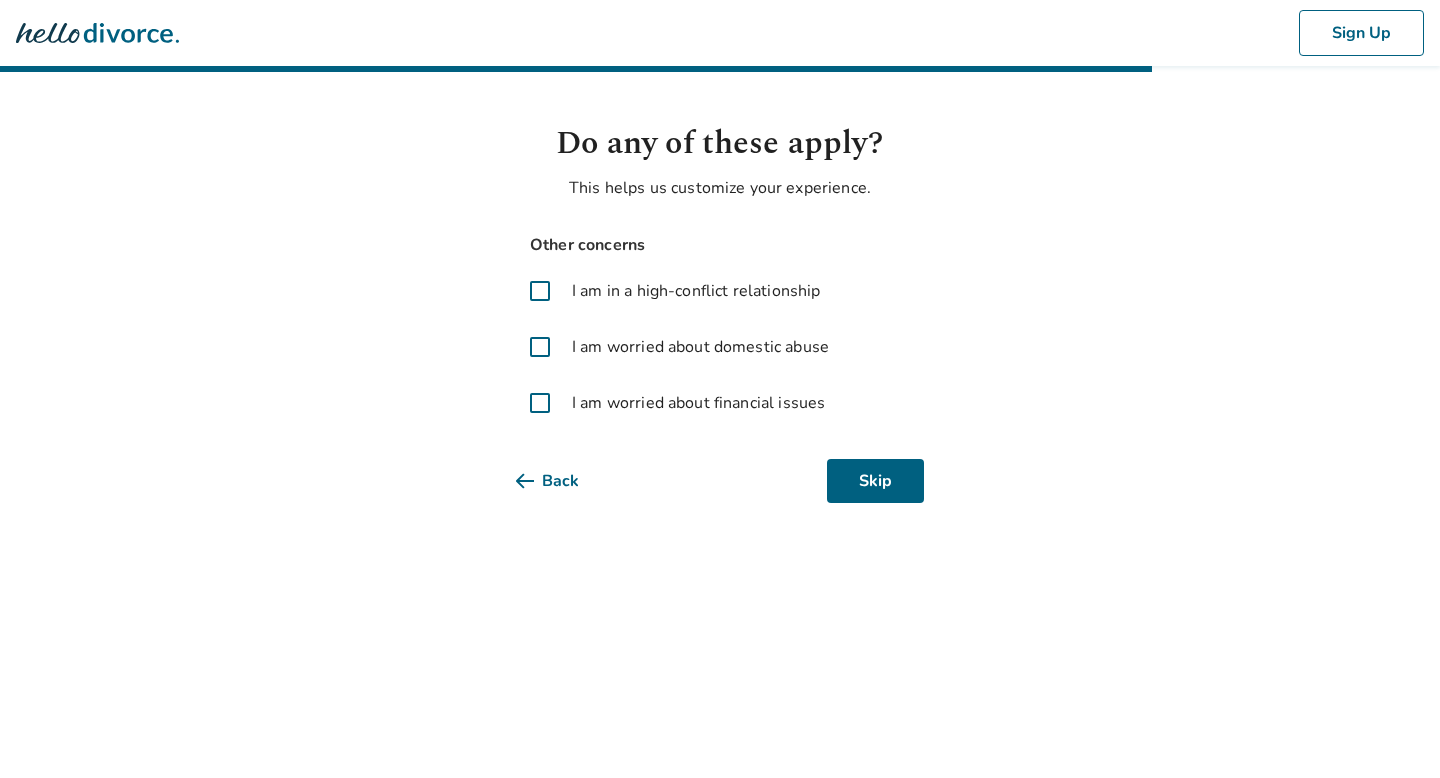 click on "Sign Up Do any of these apply? This helps us customize your experience. Other concerns I am in a high-conflict relationship I am worried about domestic abuse I am worried about financial issues Back Skip" at bounding box center [720, 275] 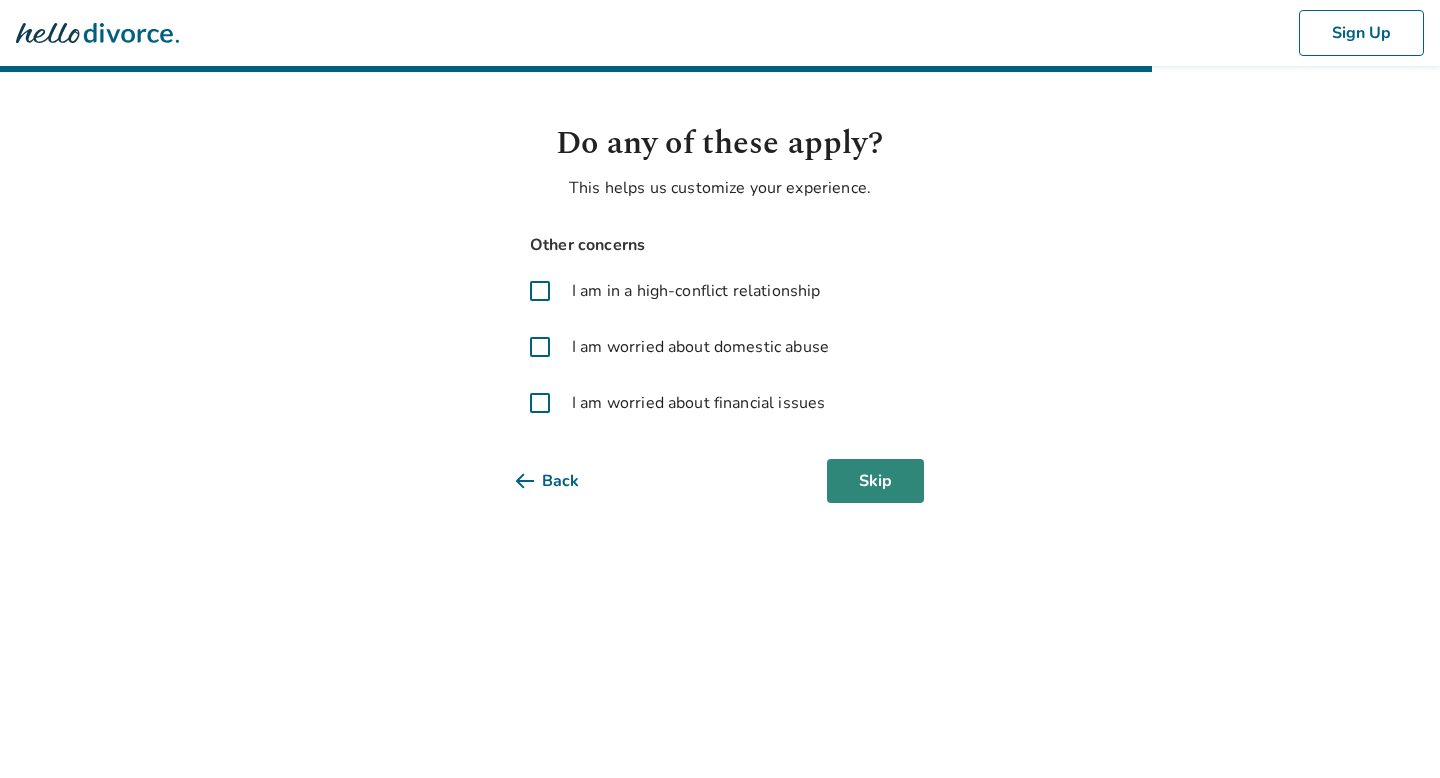click on "Skip" at bounding box center (875, 481) 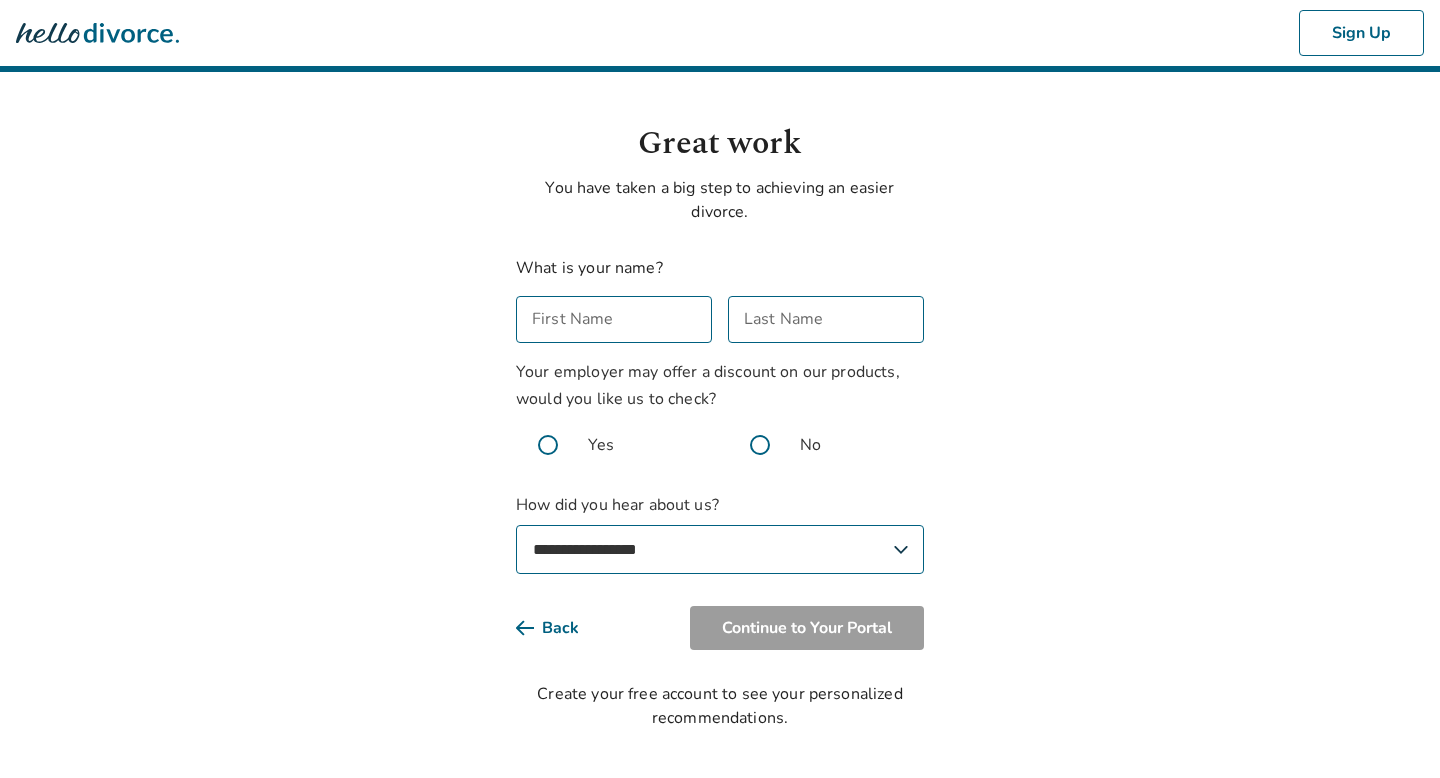 click on "First Name" at bounding box center (614, 319) 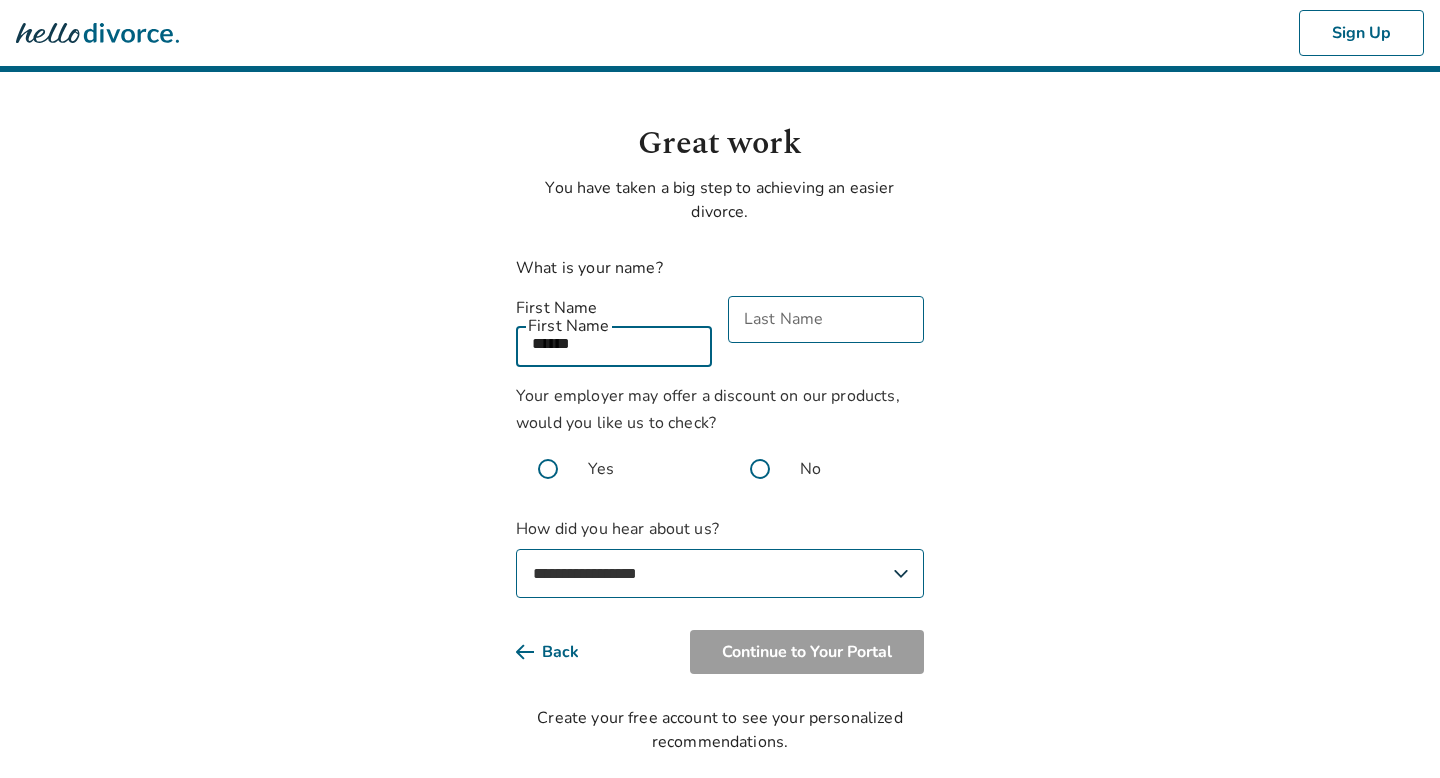 type on "******" 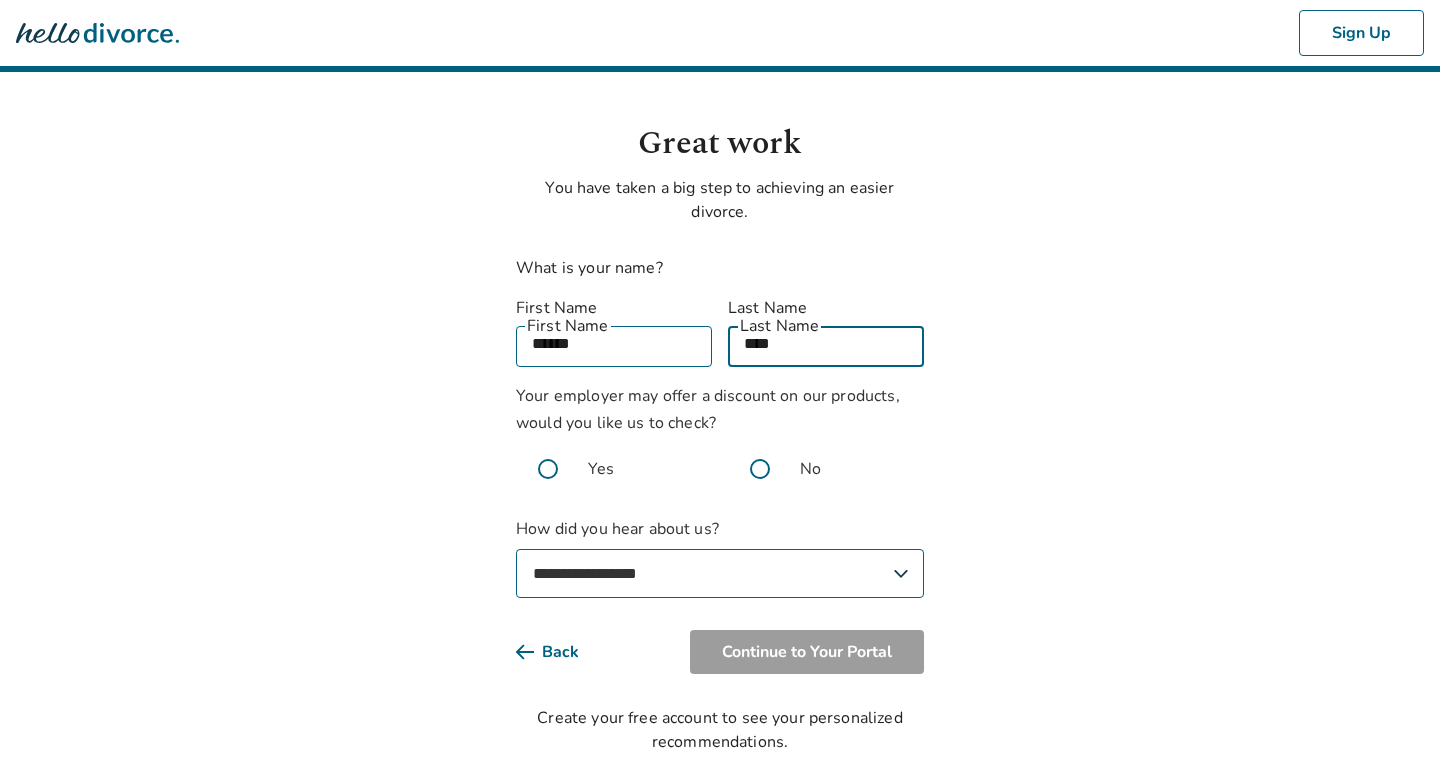 type on "****" 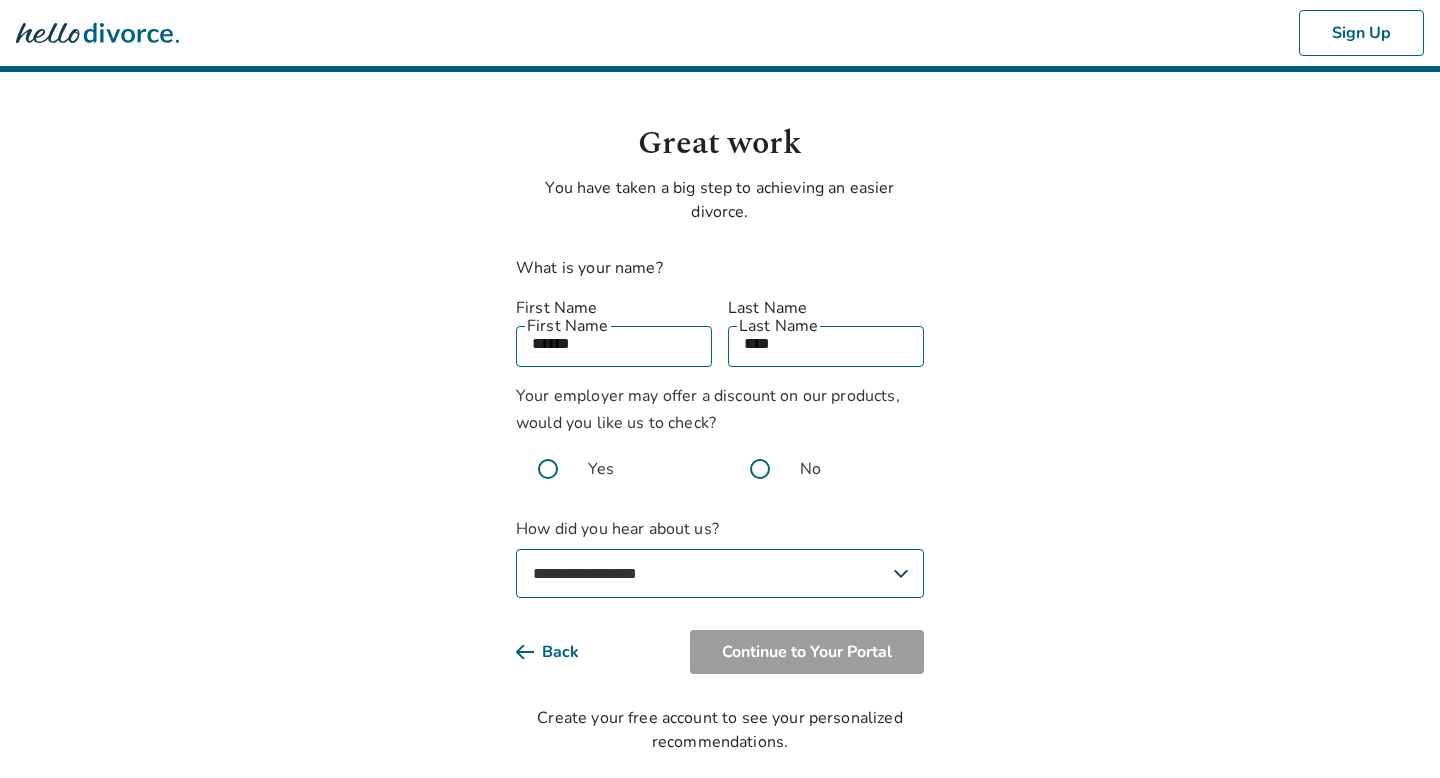 click at bounding box center (760, 469) 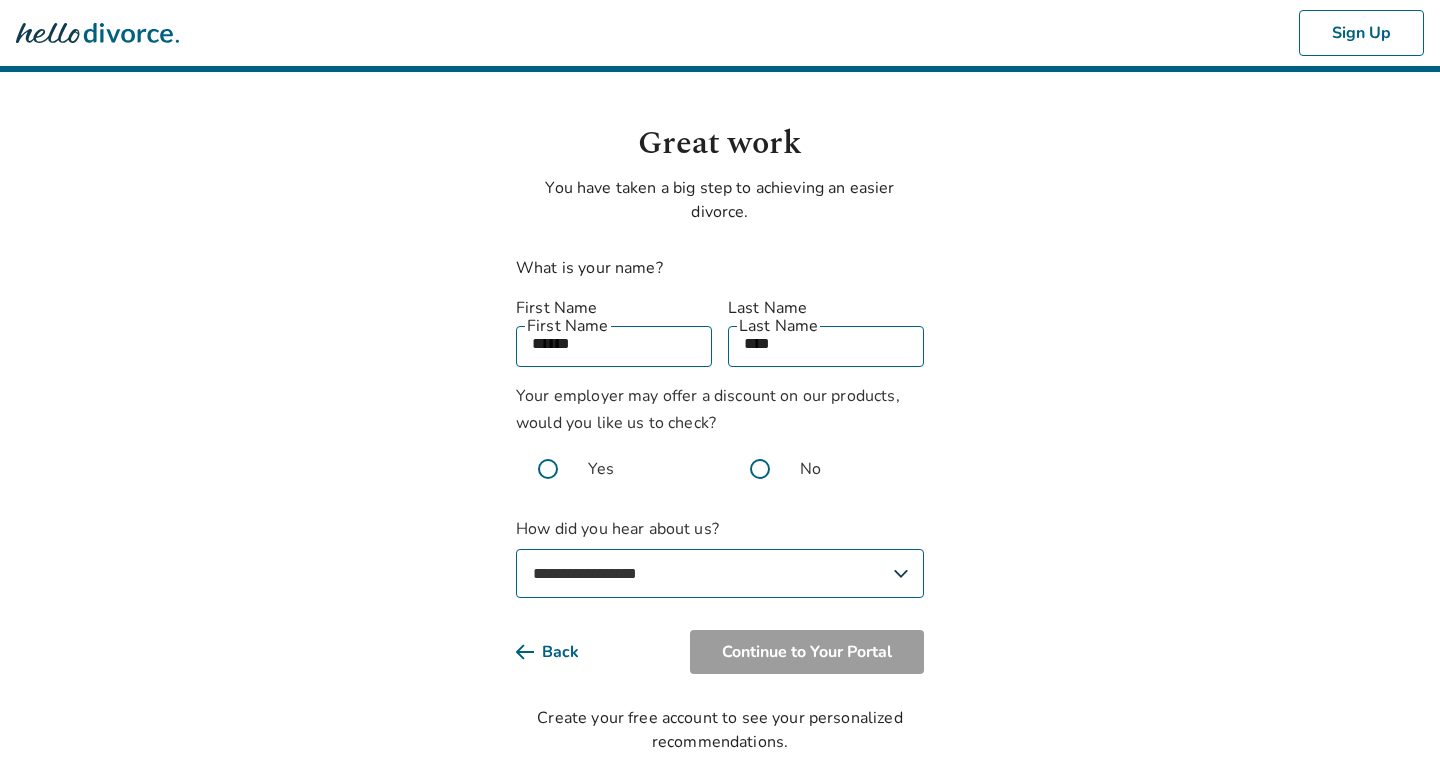 click on "**********" at bounding box center (720, 573) 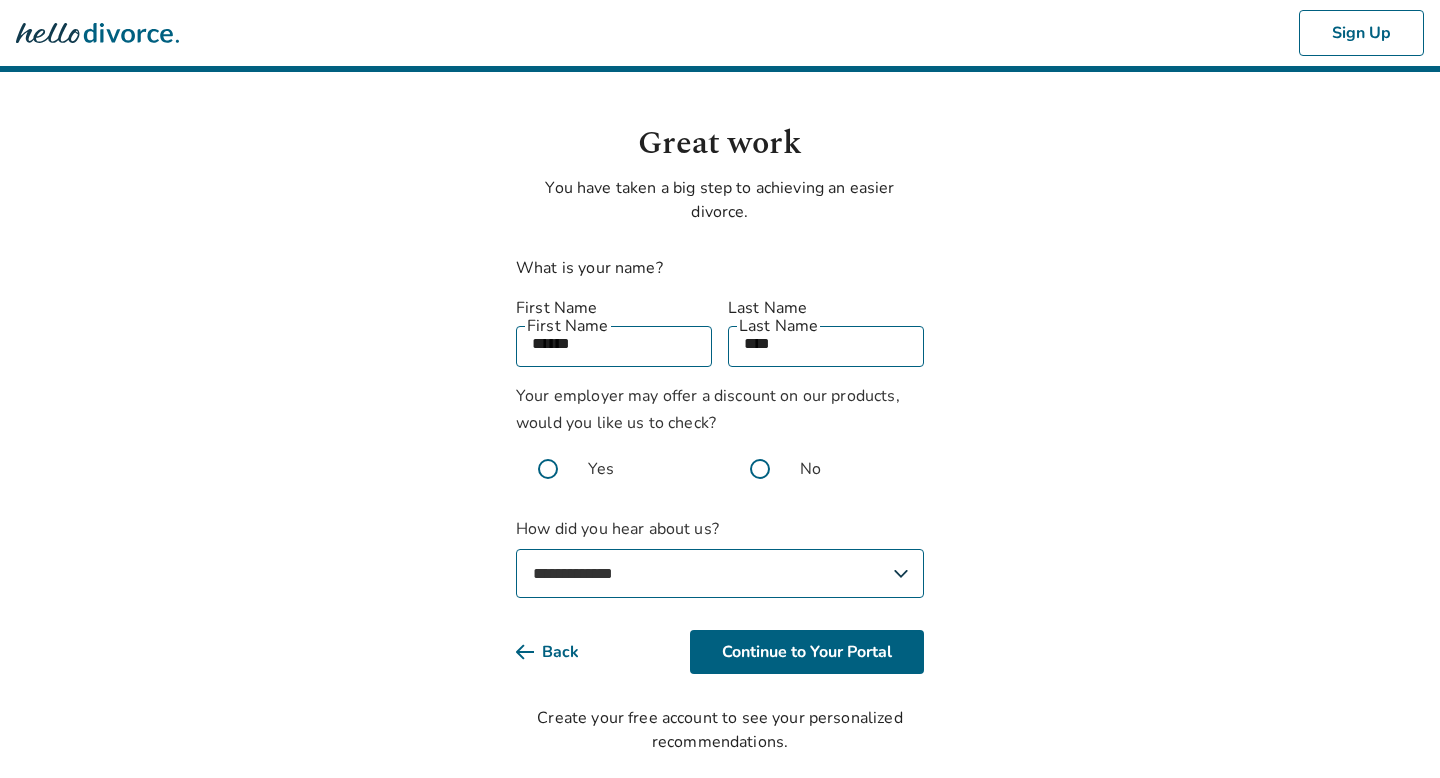 click on "**********" at bounding box center [720, 573] 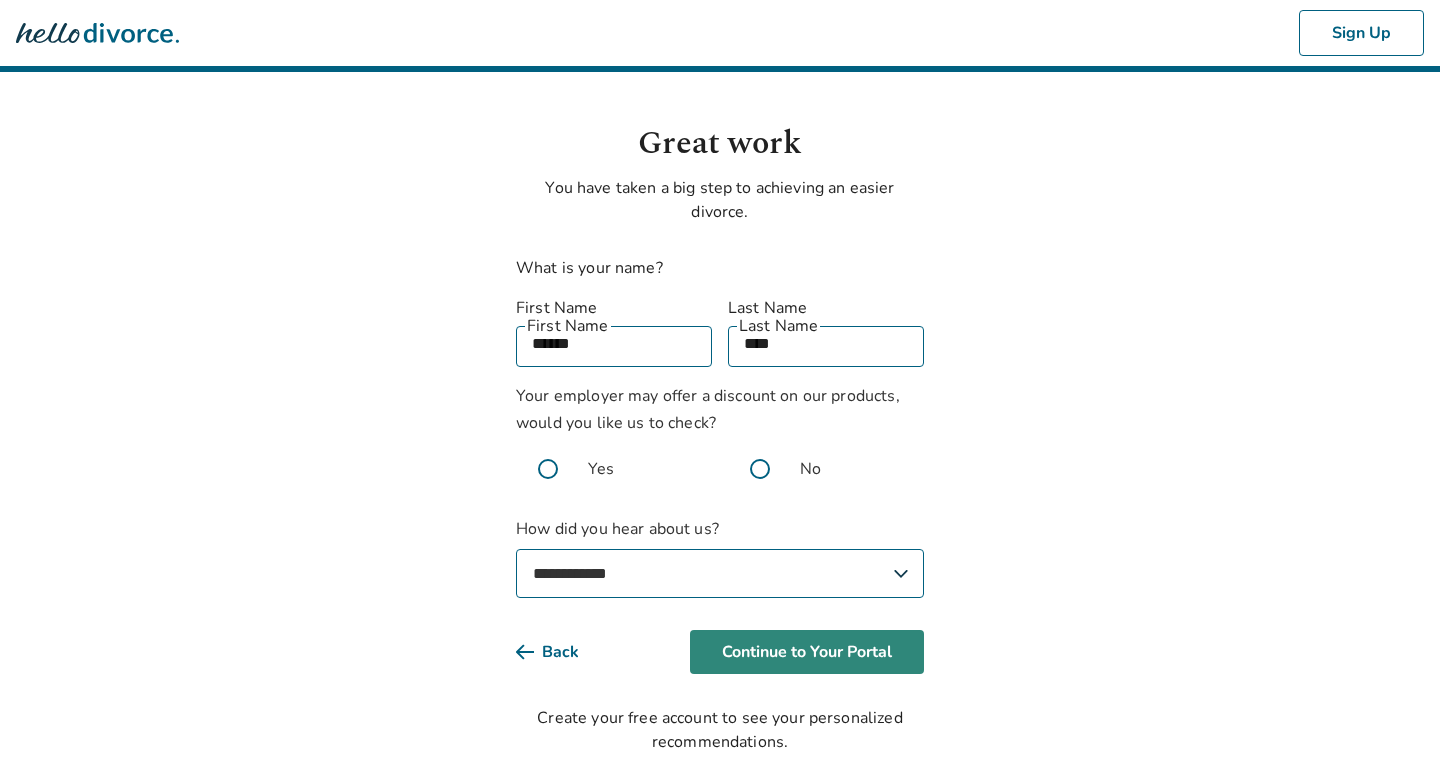 click on "Continue to Your Portal" at bounding box center (807, 652) 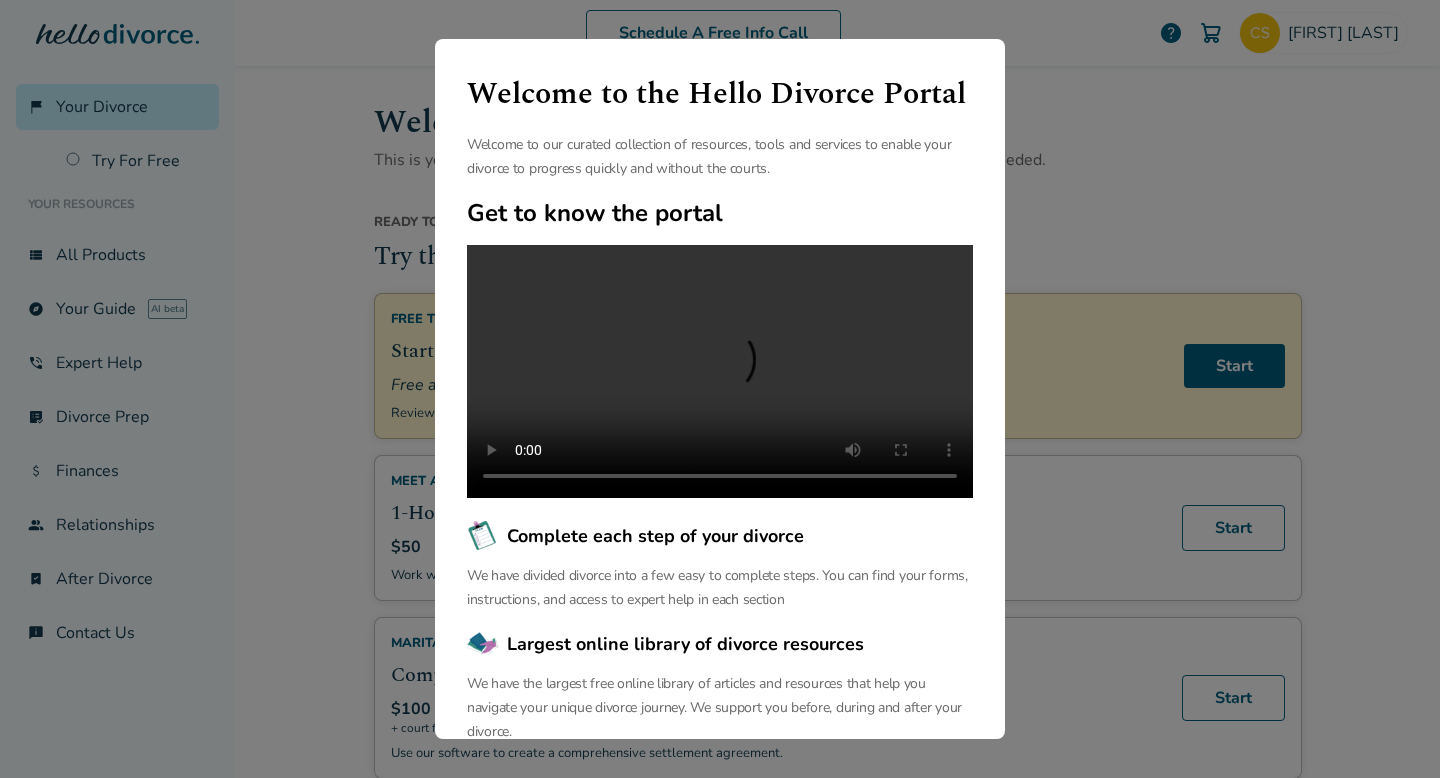 scroll, scrollTop: 129, scrollLeft: 0, axis: vertical 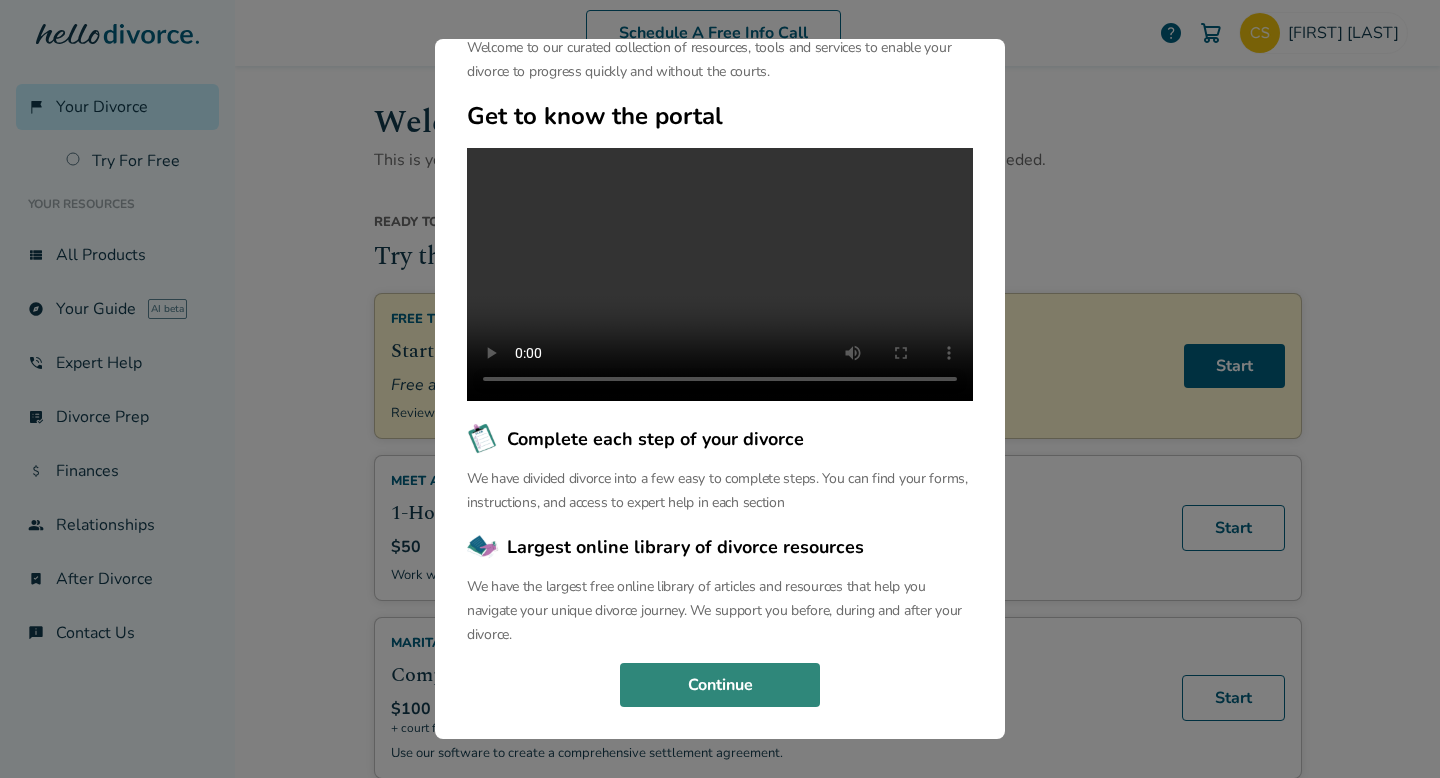 click on "Continue" at bounding box center [720, 685] 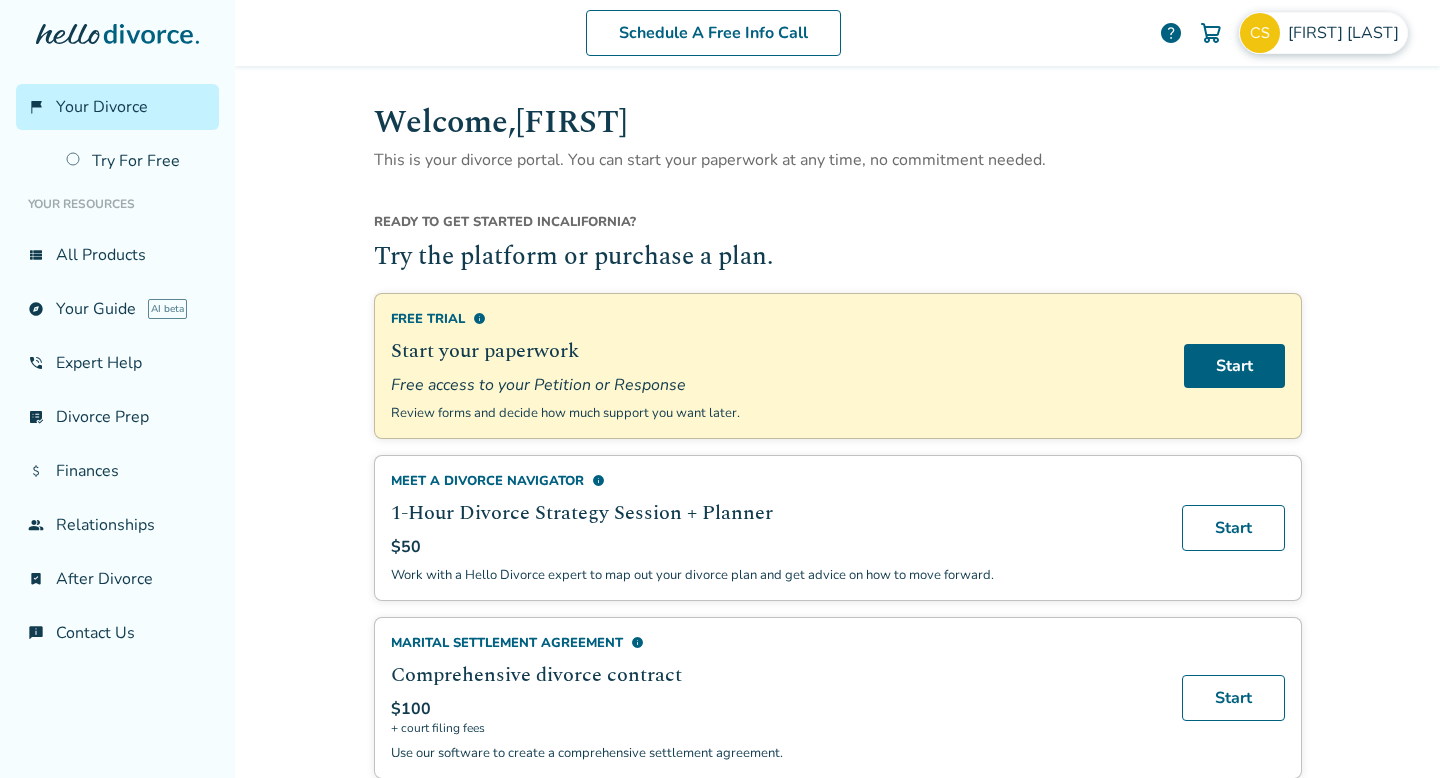 click at bounding box center (1260, 33) 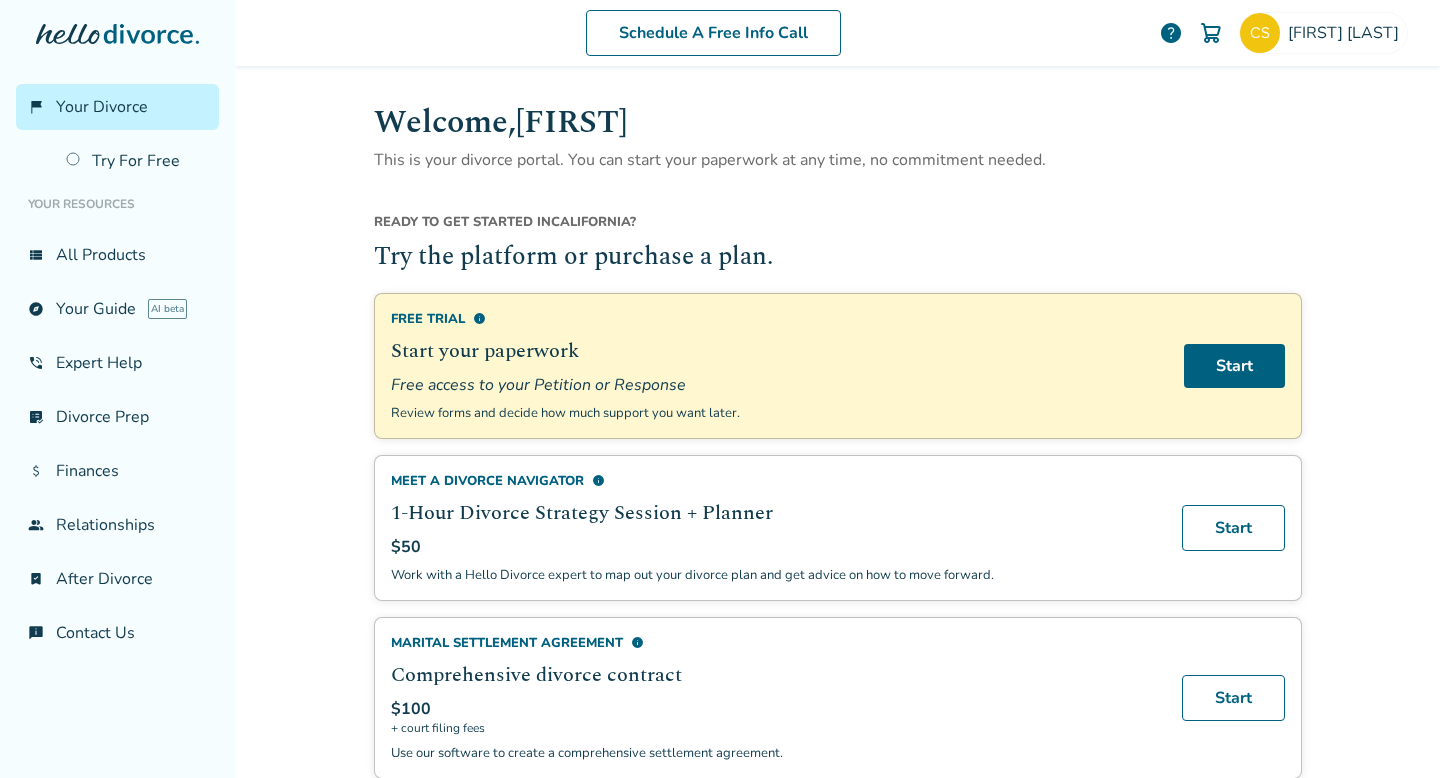 click on "flag_2 Your Divorce Try For Free Your Resources view_list All Products explore Your Guide AI beta phone_in_talk Expert Help list_alt_check Divorce Prep attach_money Finances group Relationships bookmark_check After Divorce chat_info Contact Us" at bounding box center [117, 389] 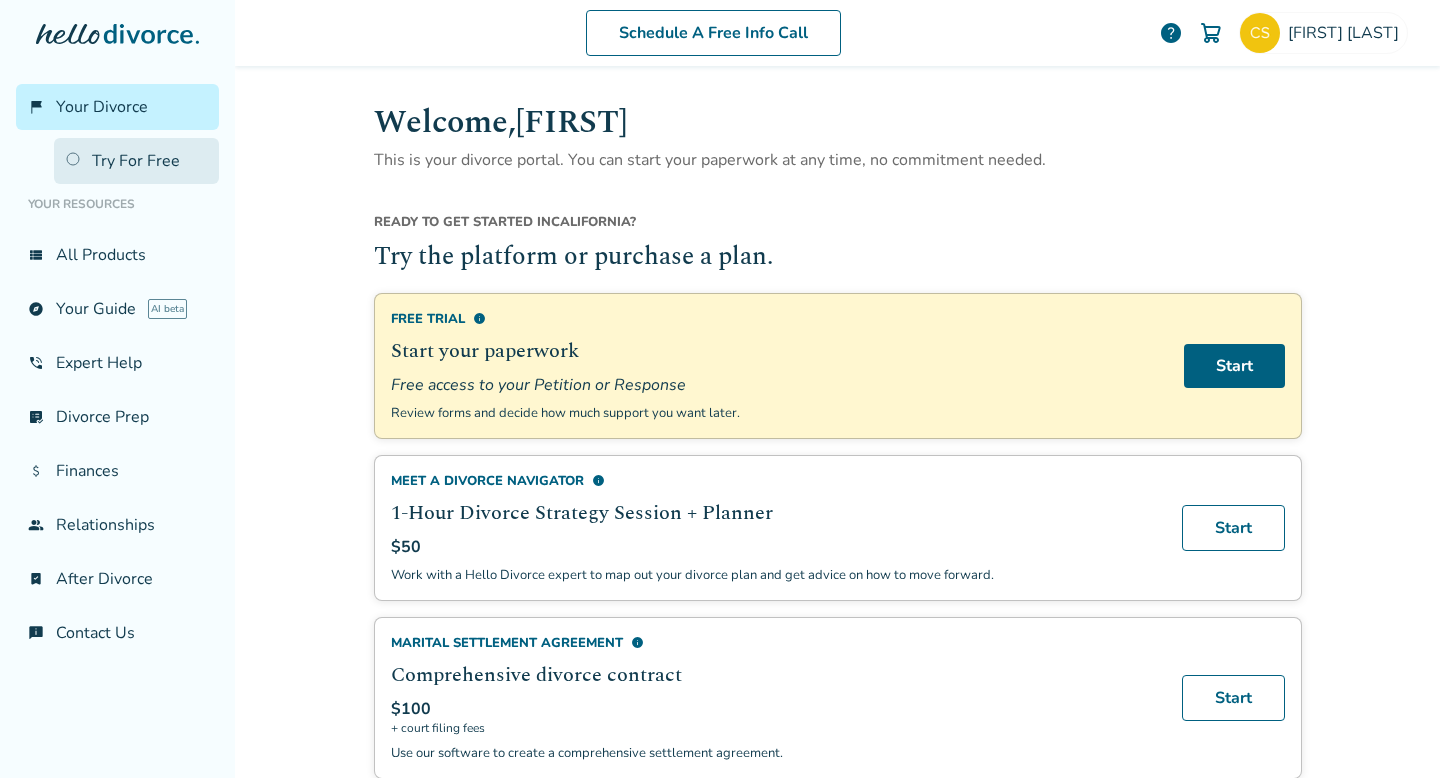 click on "Try For Free" at bounding box center [136, 161] 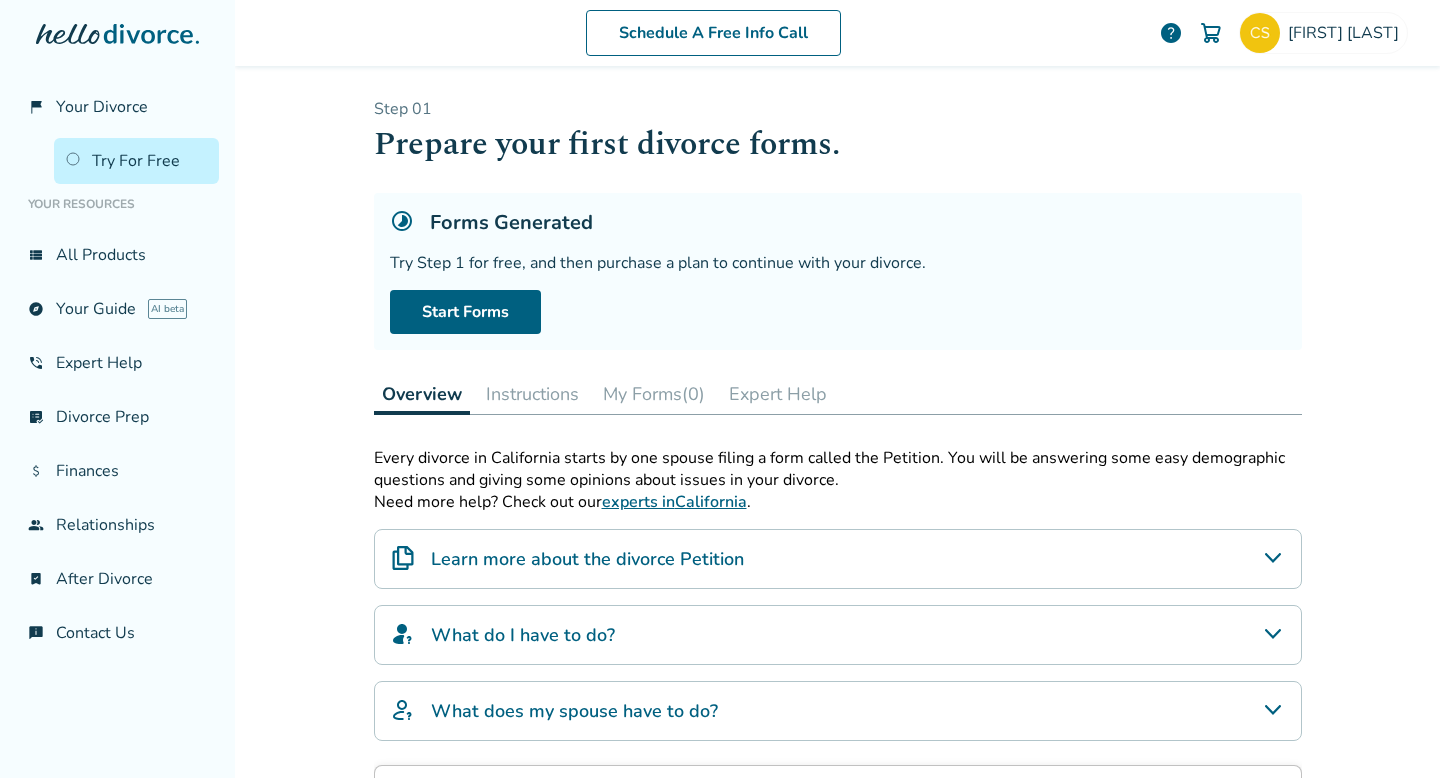 click on "Schedule A Free Info Call [FIRST]   [LAST] help Schedule A Free Call [FIRST]   [LAST] [EMAIL] Profile Orders Payments Sign Out Close Added to cart Step 0 1 Prepare your first divorce forms. Forms Generated Try Step 1 for free, and then purchase a plan to continue with your divorce. Start Forms Overview Instructions My Forms  (0) Expert Help Every divorce in California starts by one spouse filing a form called the Petition. You will be answering some easy demographic questions and giving some opinions about issues in your divorce. Need more help? Check out our  experts in  California . Learn more about the divorce Petition What is a Petition The Petition (and the other forms that go with it)  include information about you, your spouse, and your children, and gives the court some high-level information about how you might want to handle custody, asset division, and support. These are not final decisions – that comes later in the process. What does the Petition include? What do I have to do?" at bounding box center [837, 389] 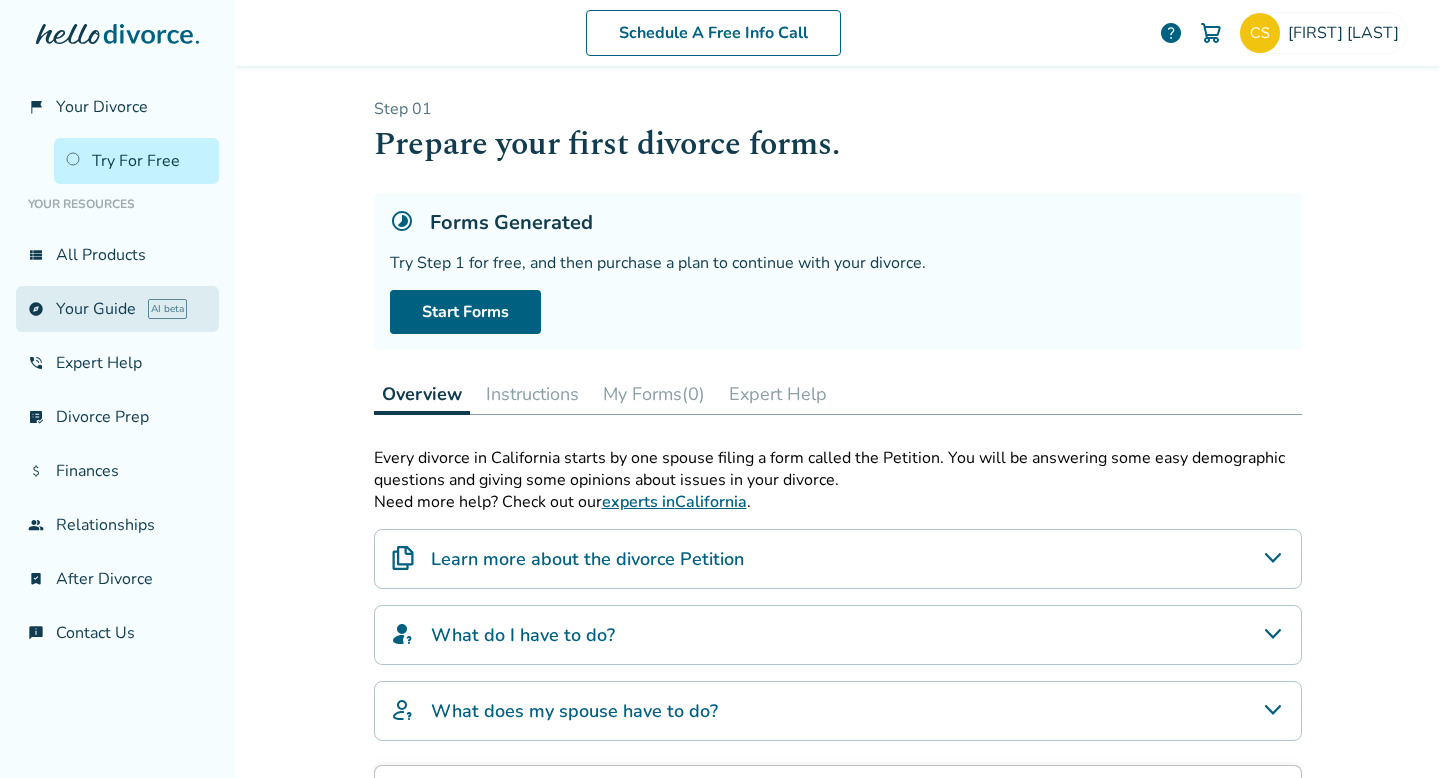 click on "explore Your Guide AI beta" at bounding box center [117, 309] 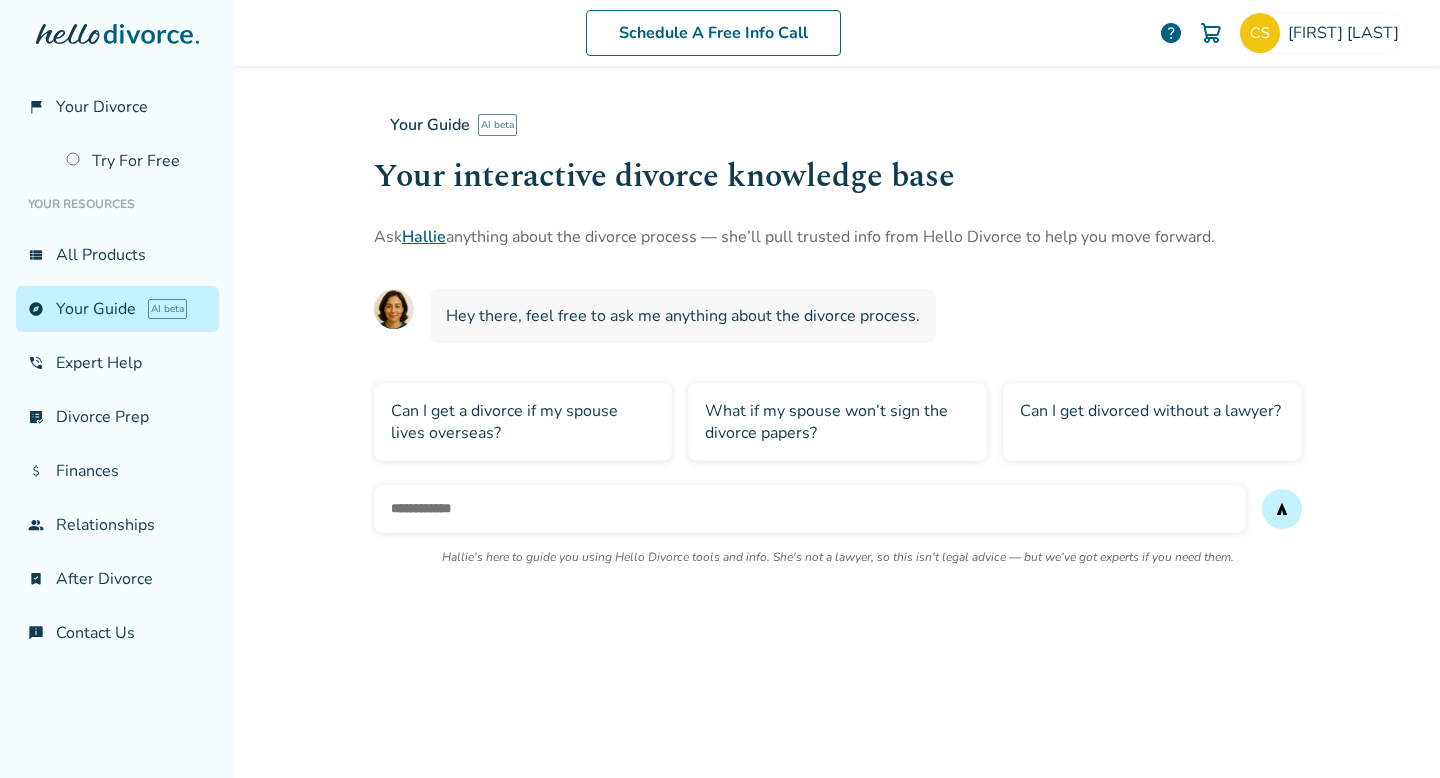 click on "Your Guide AI beta Your interactive divorce knowledge base Ask  [PERSON]  anything about the divorce process — she’ll pull trusted info from Hello Divorce to help you move forward. Hey there, feel free to ask me anything about the divorce process. Can I get a divorce if my spouse lives overseas? What if my spouse won’t sign the divorce papers? Can I get divorced without a lawyer? send [PERSON]'s here to guide you using Hello Divorce tools and info. She's not a lawyer, so this isn't legal advice — but we’ve got experts if you need them." at bounding box center [838, 352] 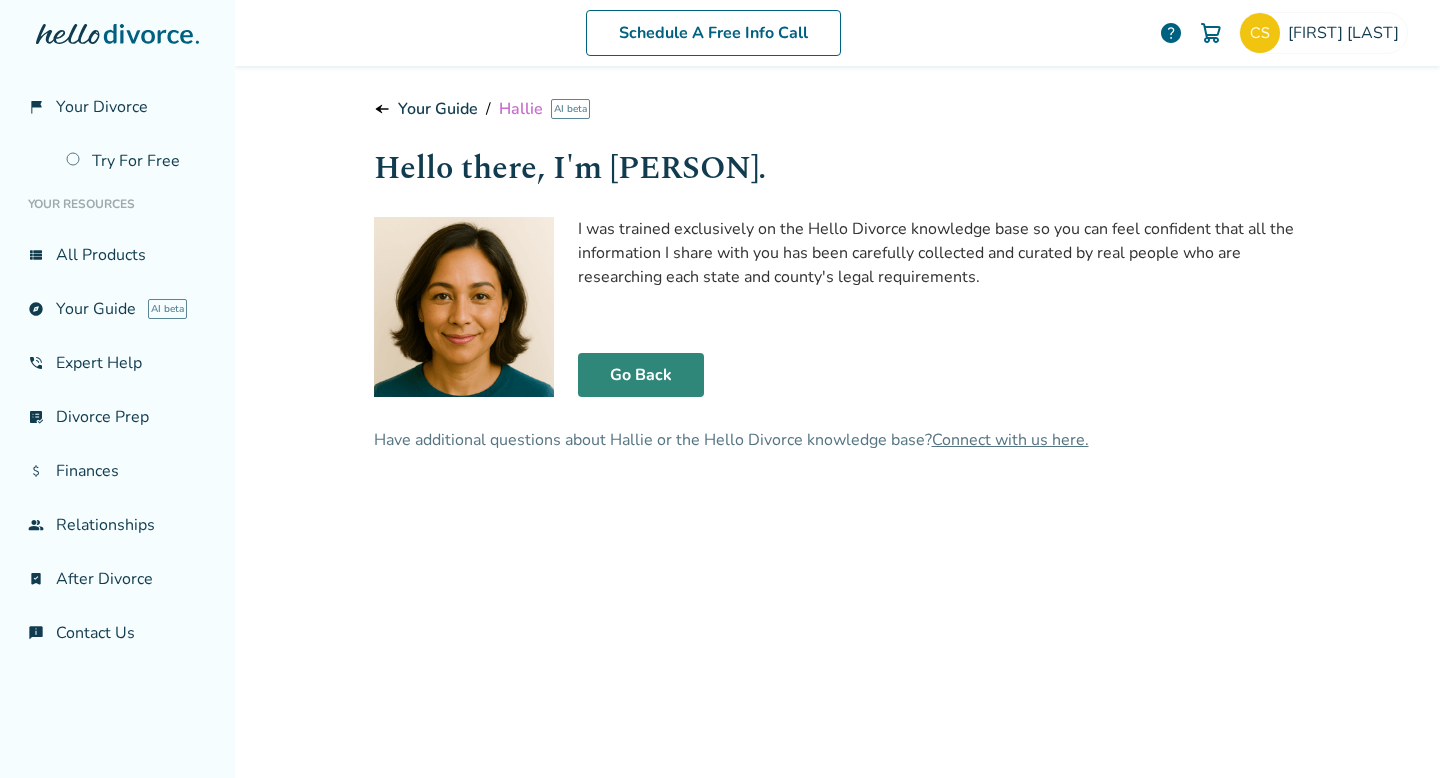 click on "Go Back" at bounding box center (641, 375) 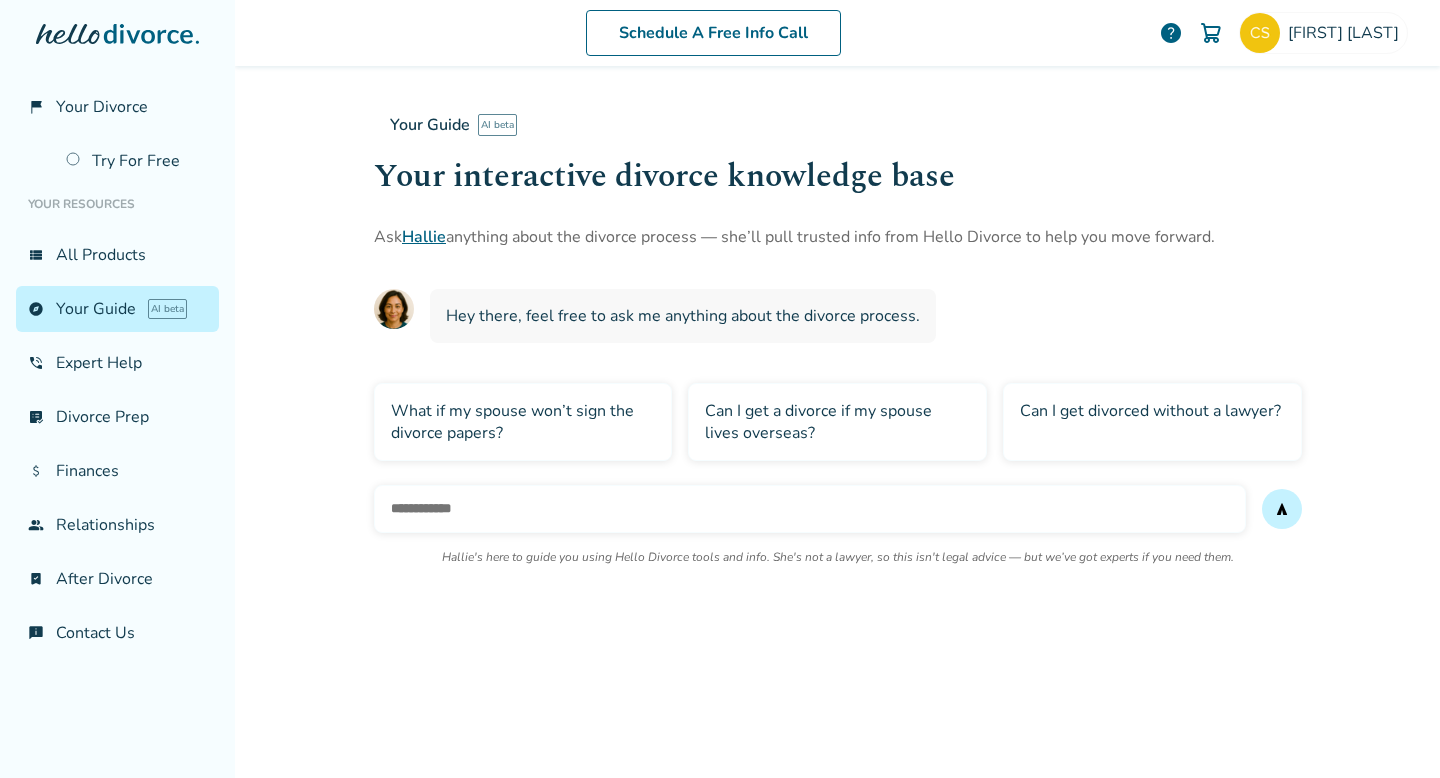 click at bounding box center [810, 509] 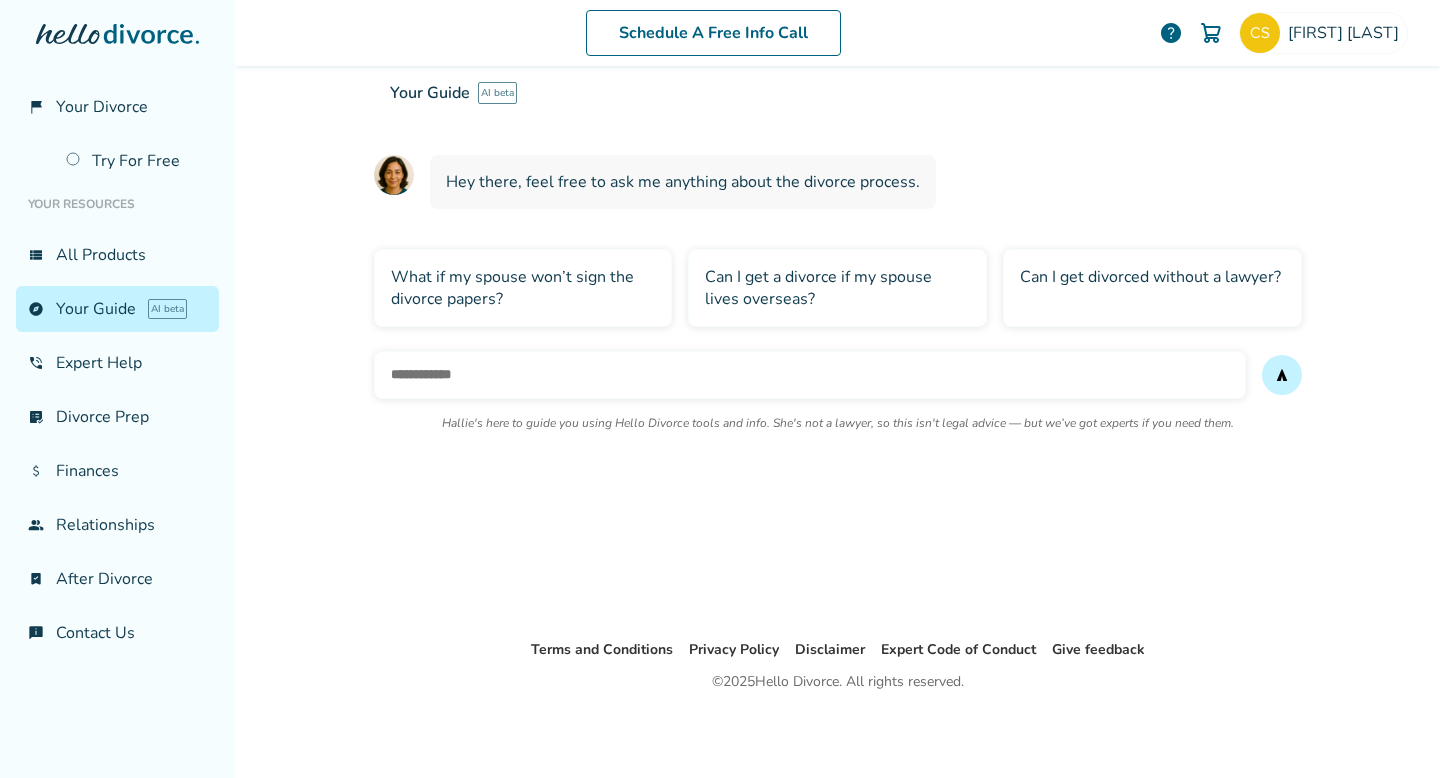scroll, scrollTop: 0, scrollLeft: 0, axis: both 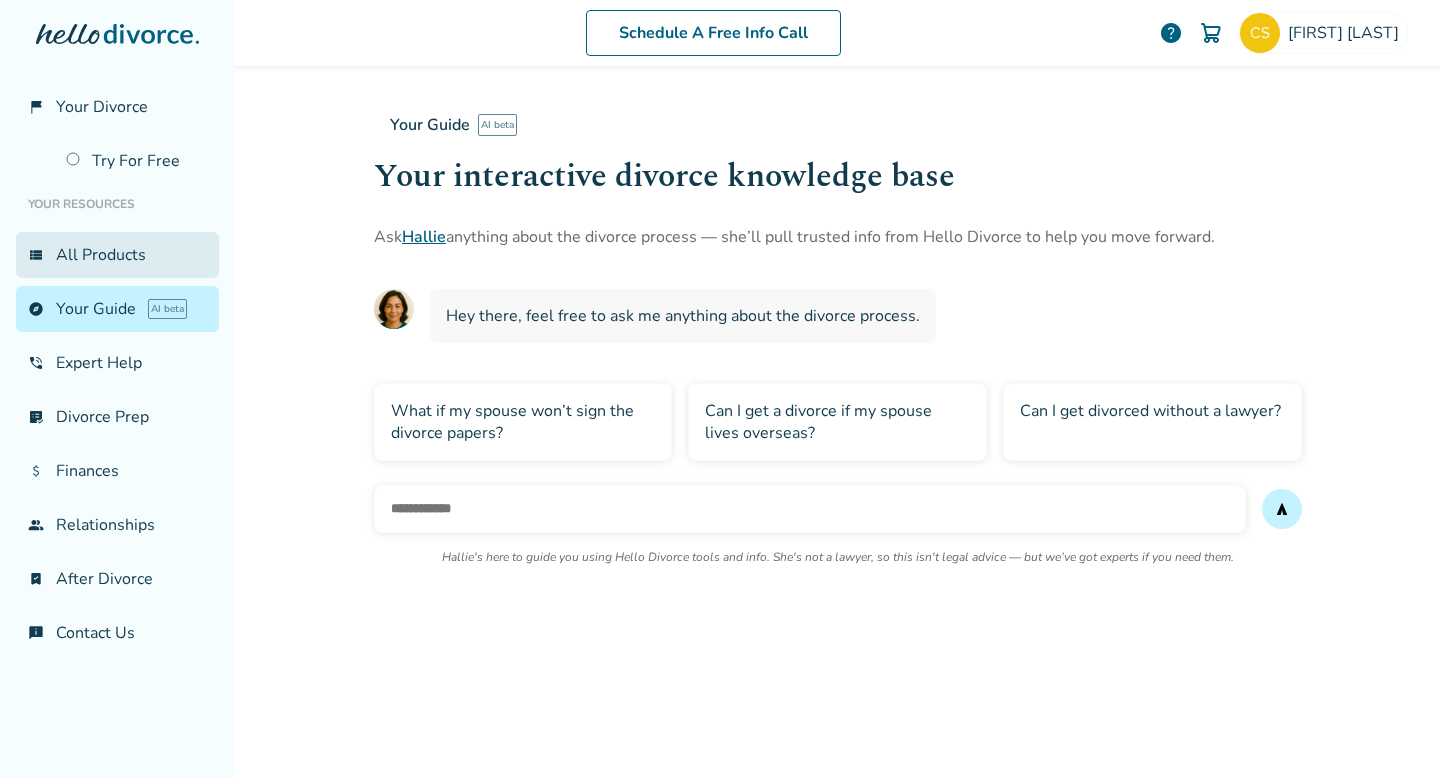 click on "view_list All Products" at bounding box center (117, 255) 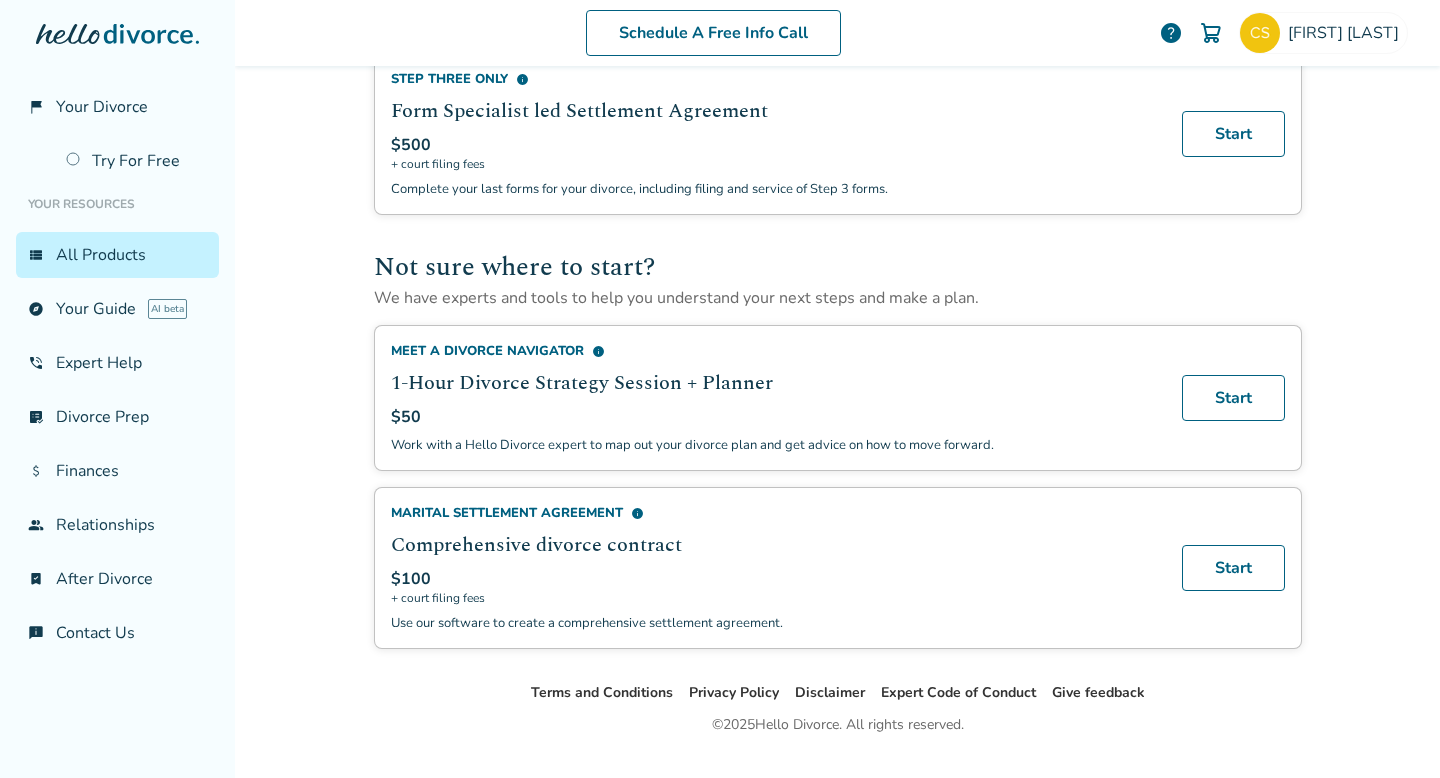 scroll, scrollTop: 1211, scrollLeft: 0, axis: vertical 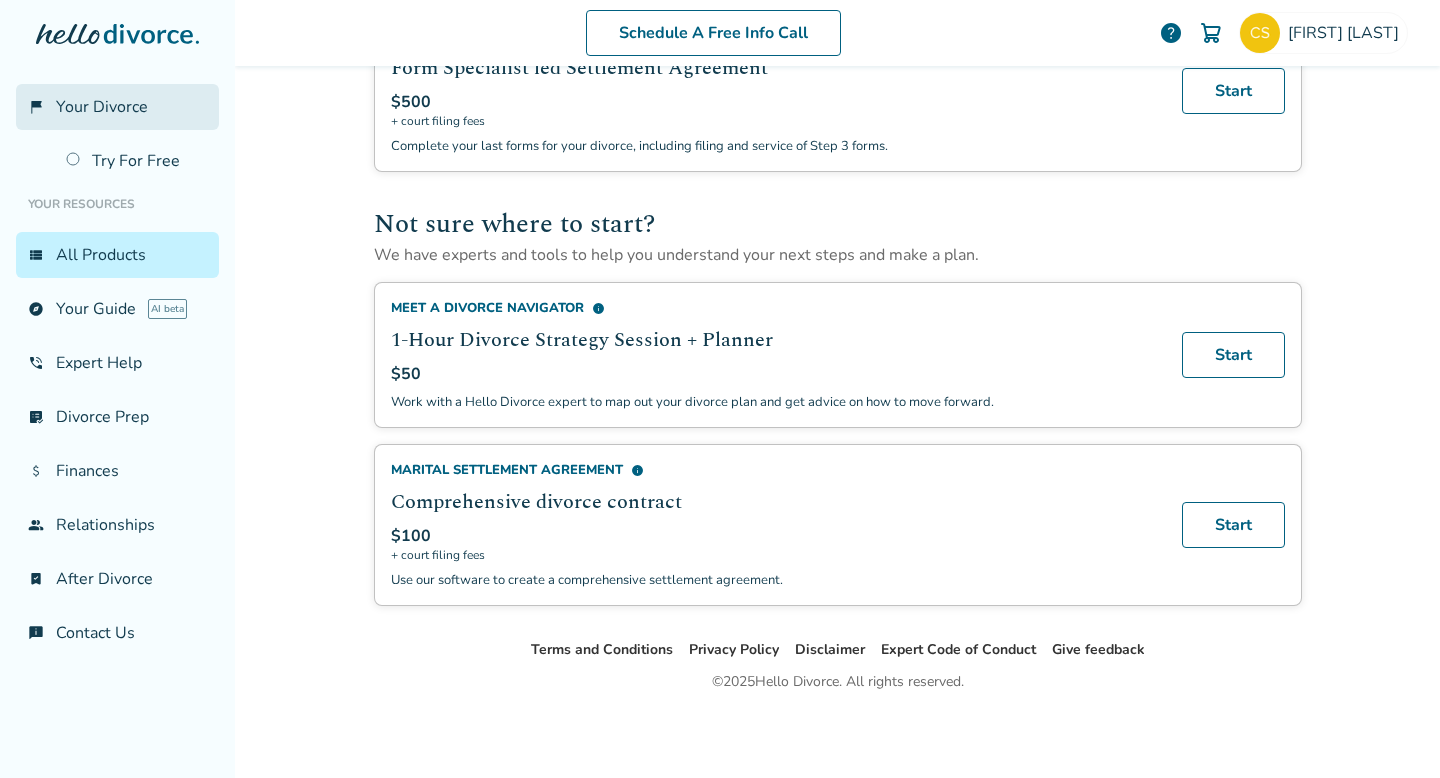 click on "flag_2 Your Divorce" at bounding box center [117, 107] 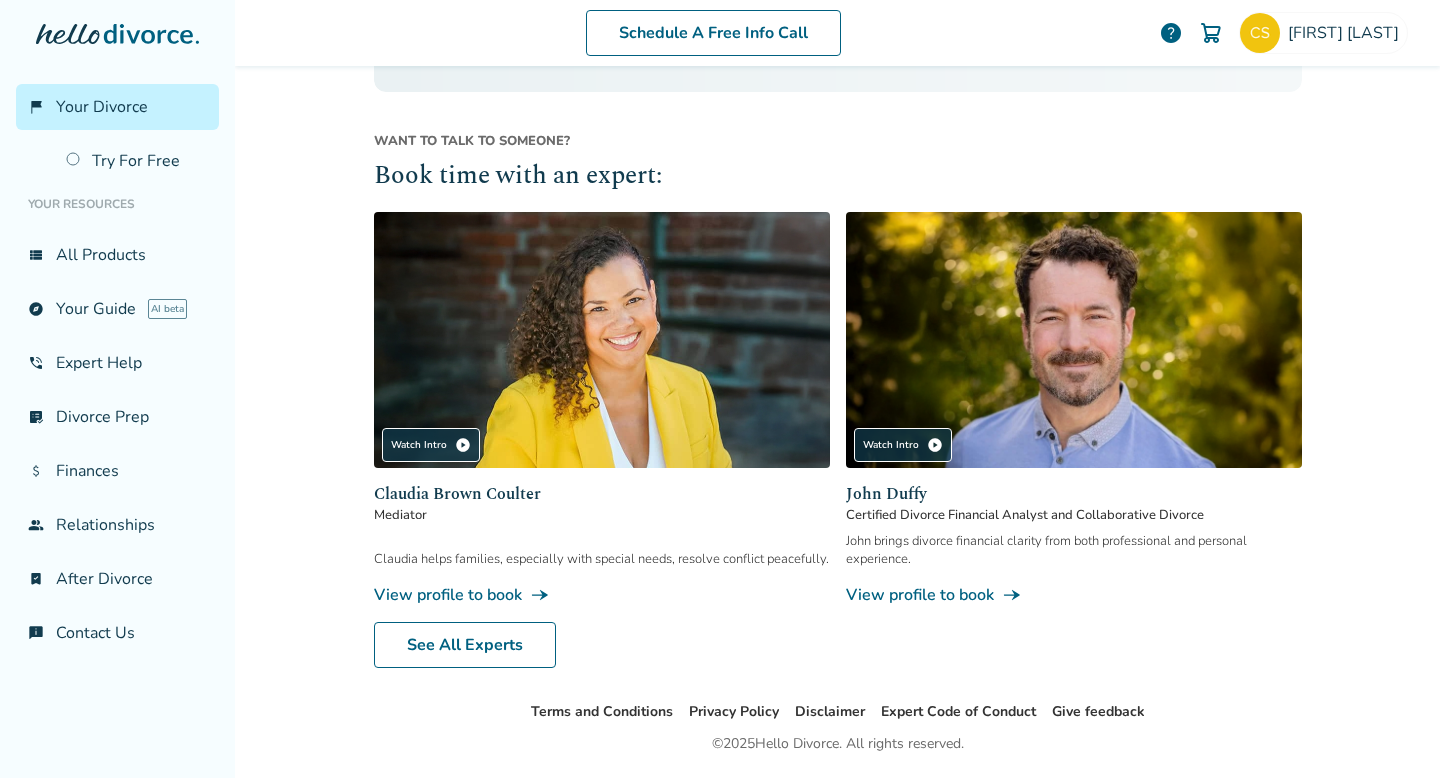 scroll, scrollTop: 98, scrollLeft: 0, axis: vertical 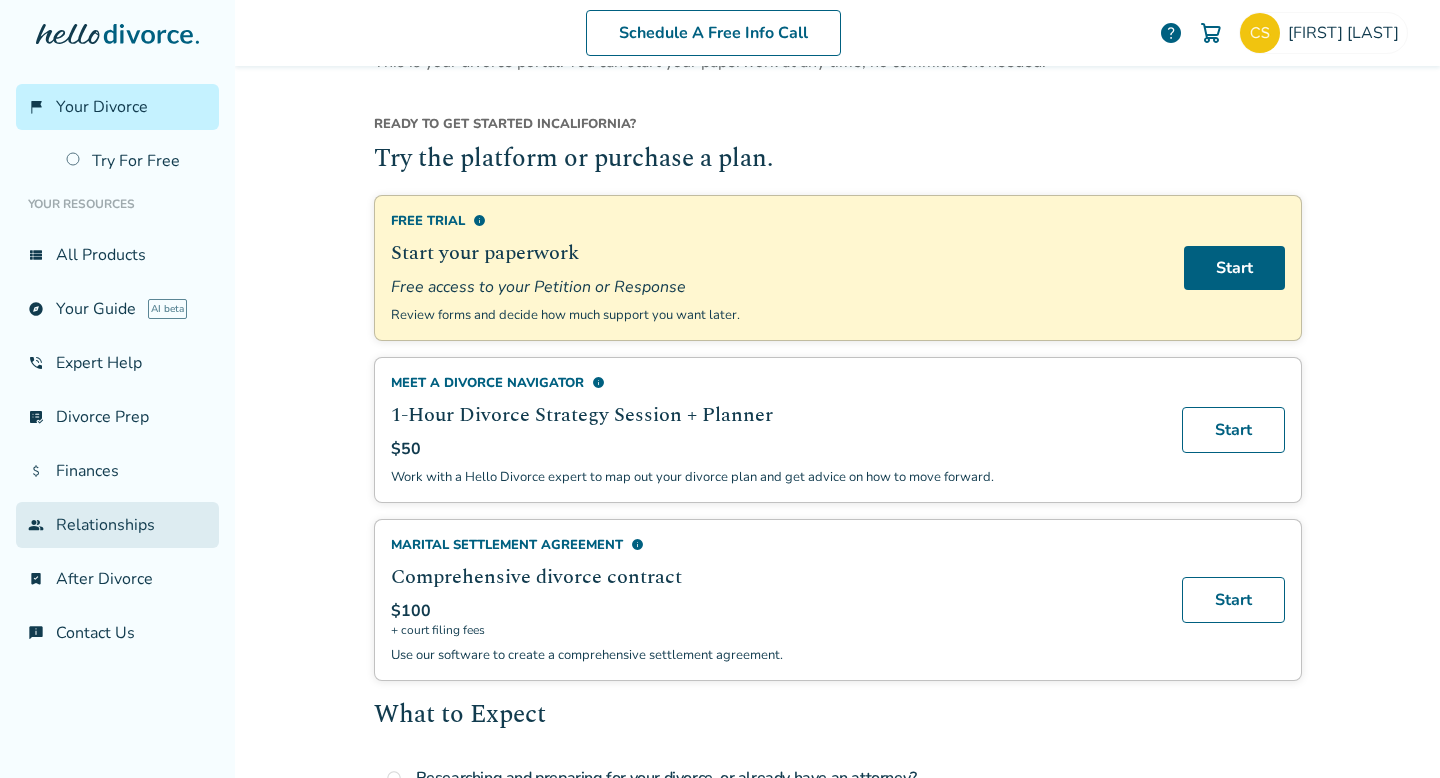 click on "group Relationships" at bounding box center (117, 525) 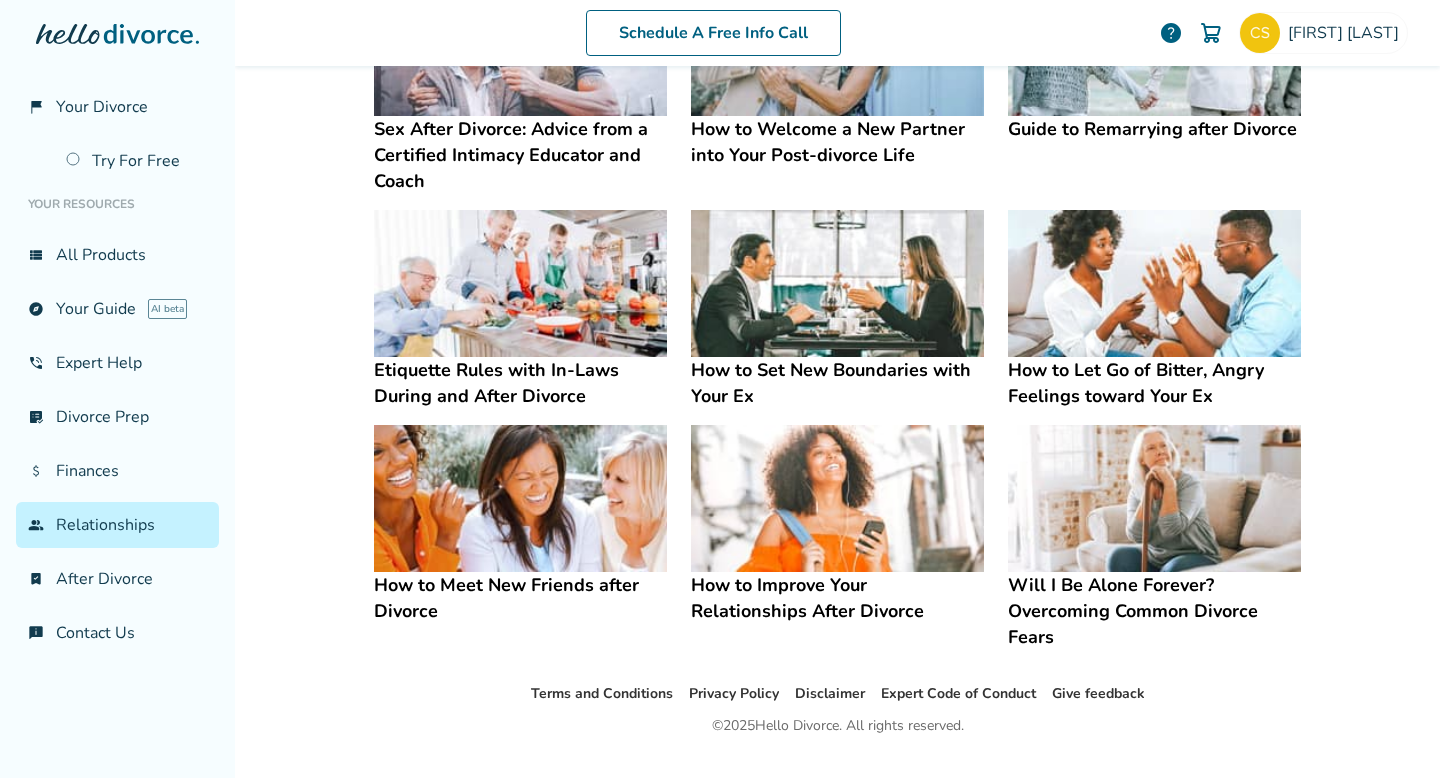 scroll, scrollTop: 470, scrollLeft: 0, axis: vertical 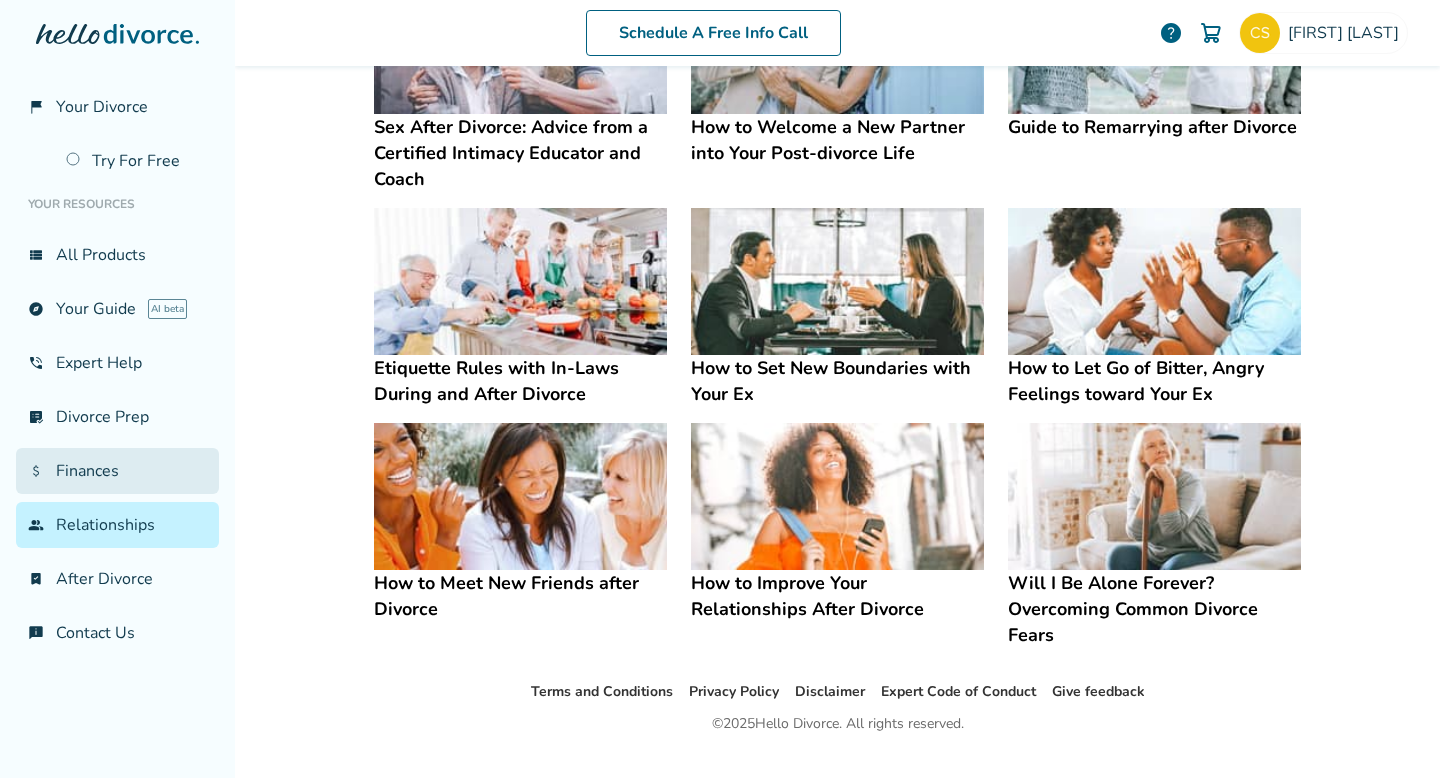 click on "attach_money Finances" at bounding box center (117, 471) 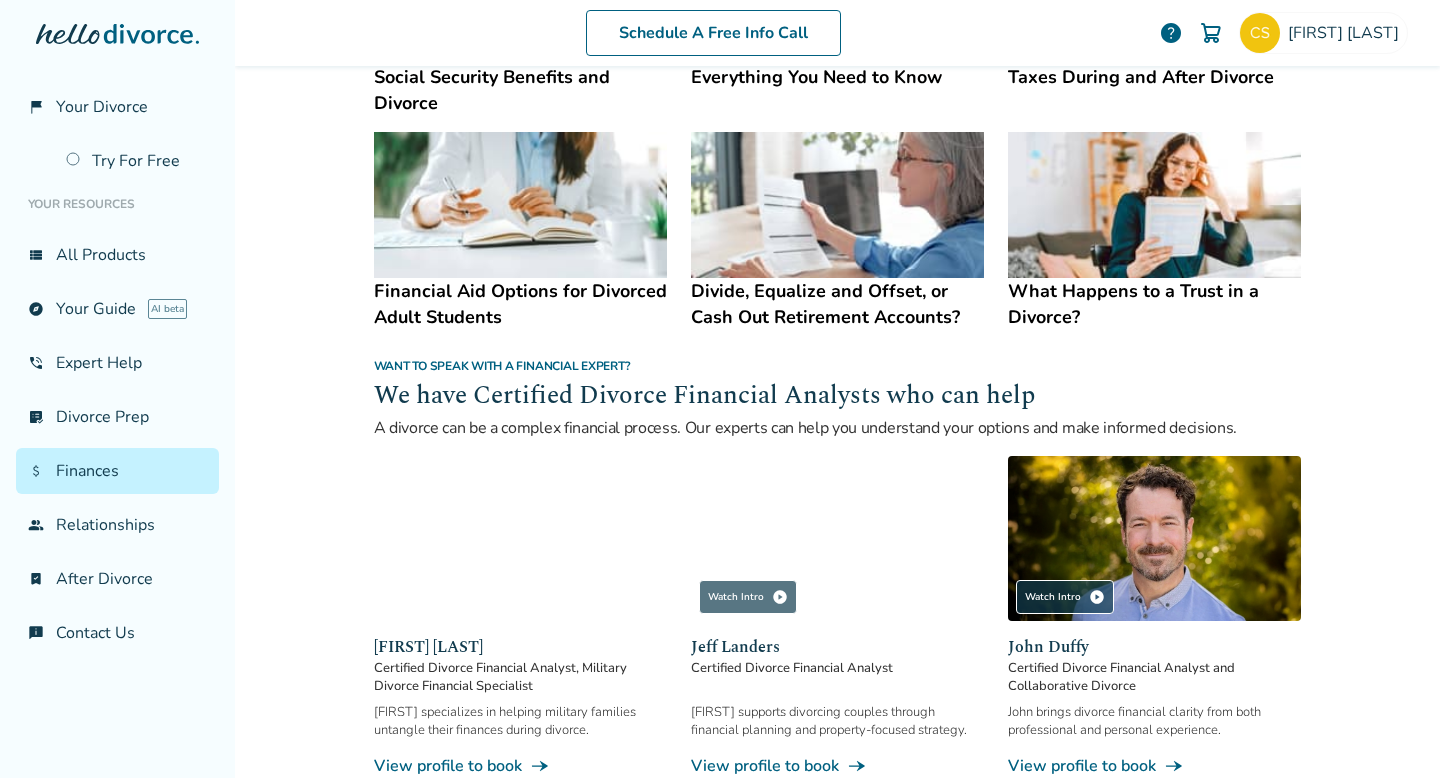 scroll, scrollTop: 1216, scrollLeft: 0, axis: vertical 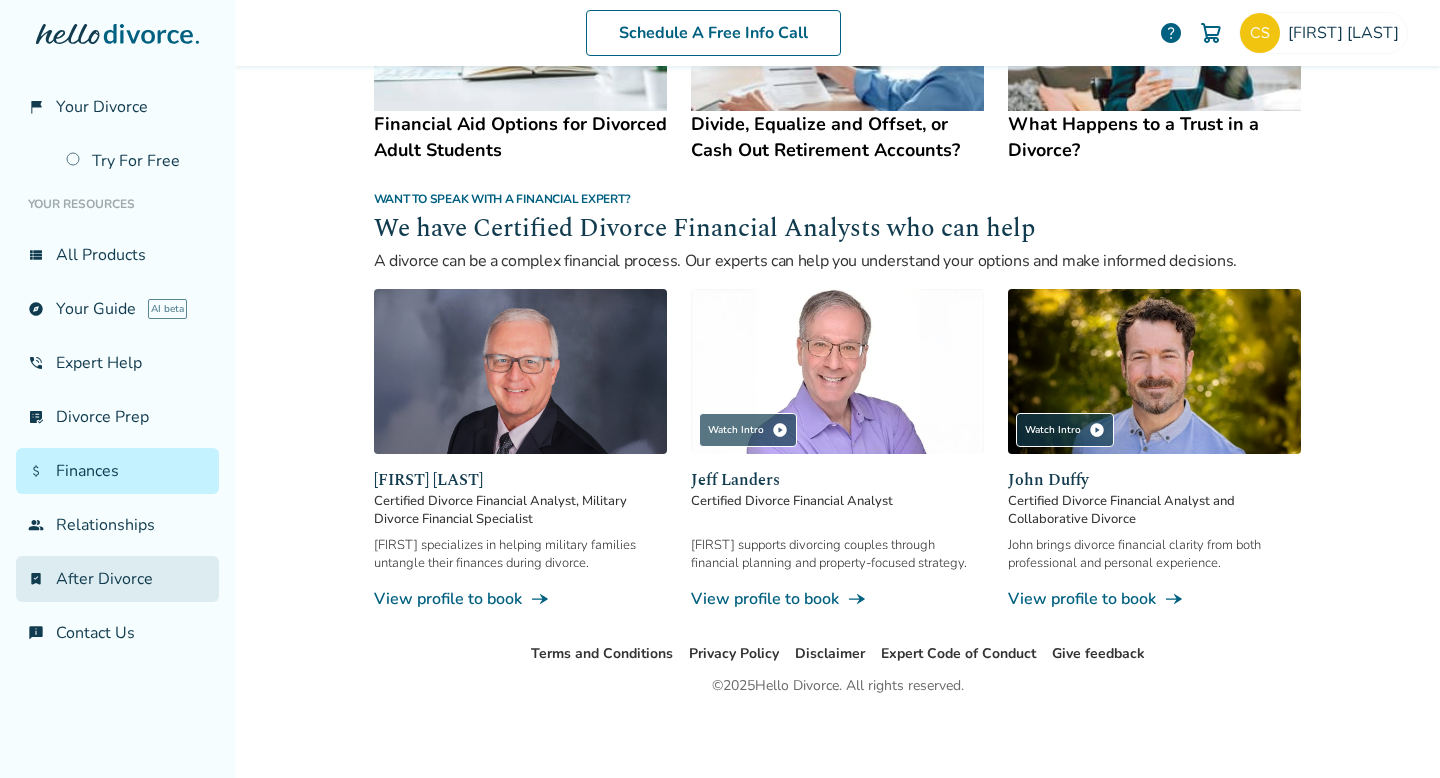click on "bookmark_check After Divorce" at bounding box center [117, 579] 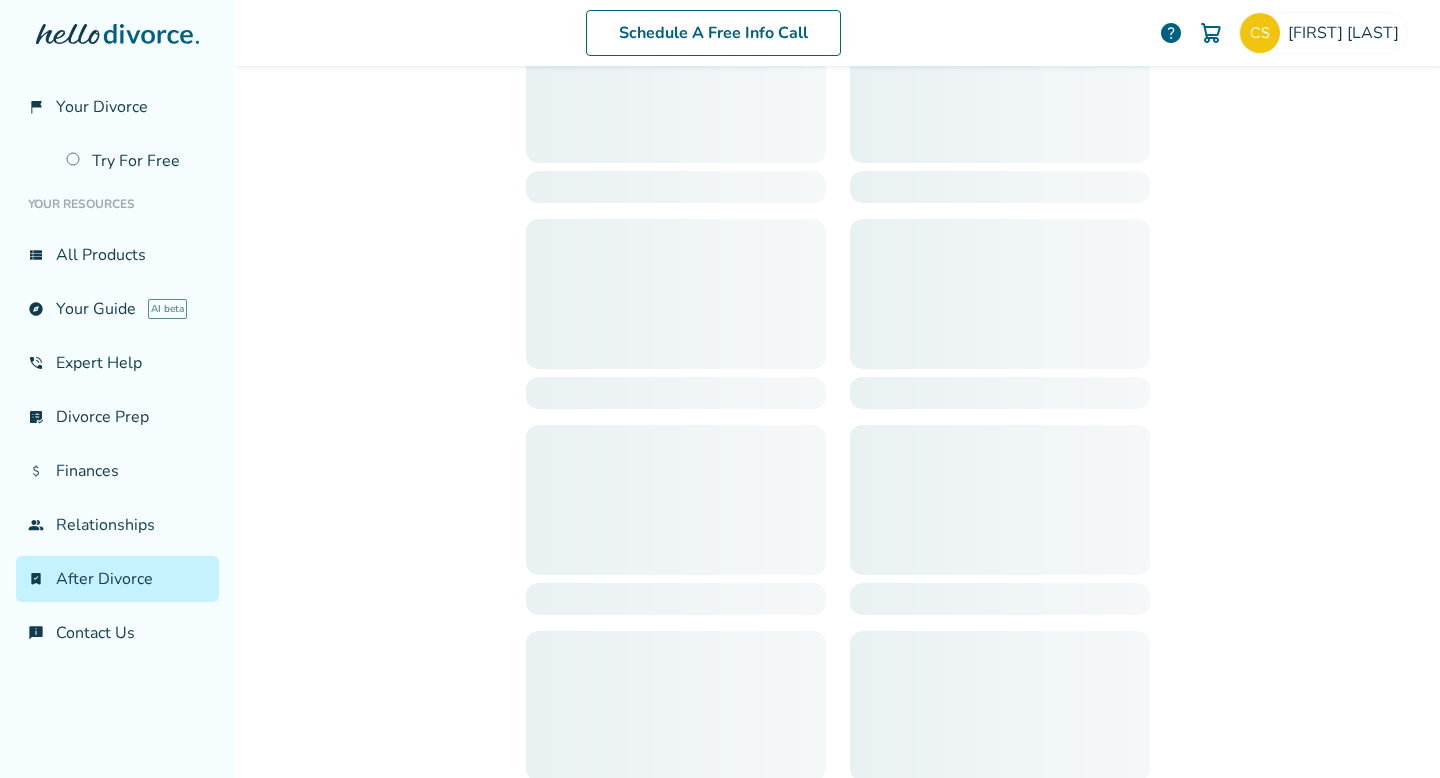 scroll, scrollTop: 98, scrollLeft: 0, axis: vertical 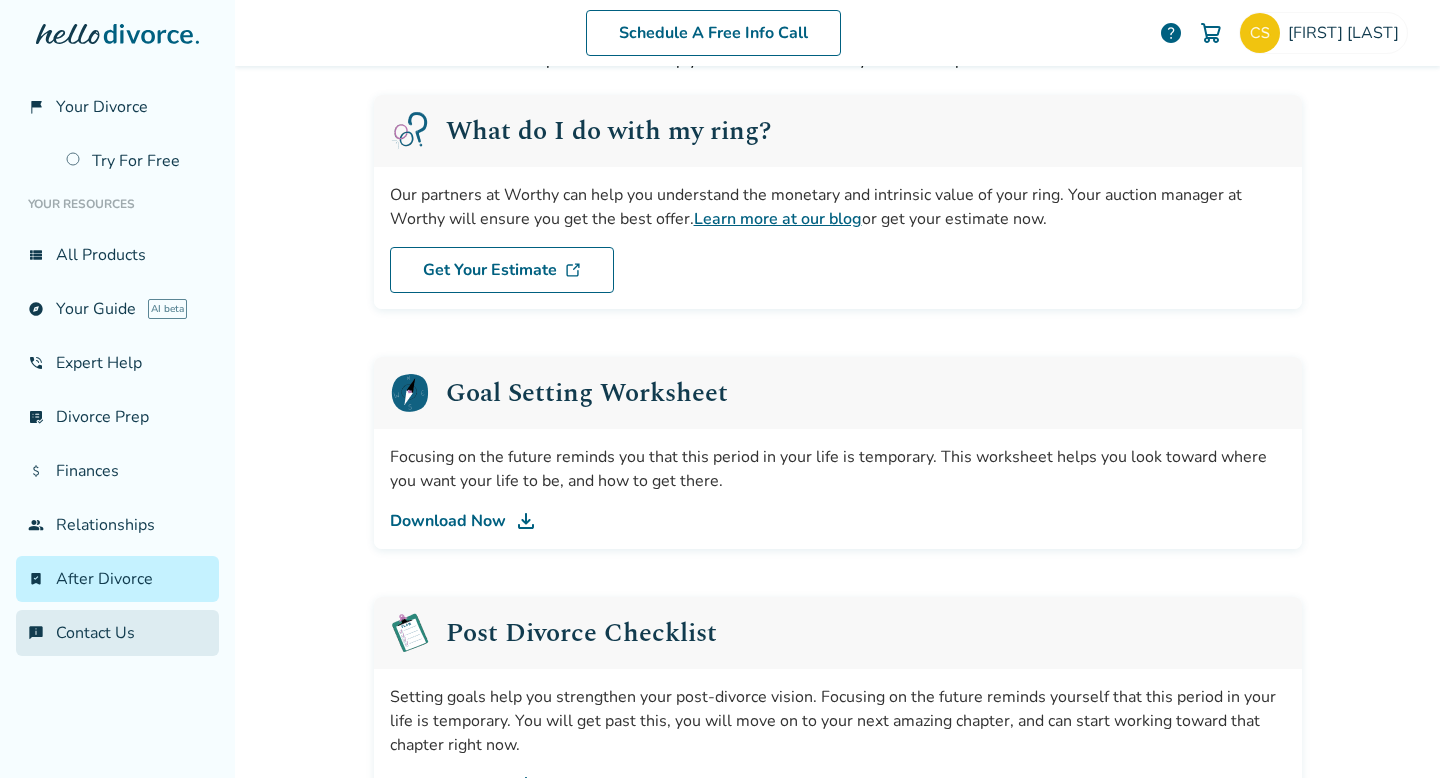 click on "chat_info Contact Us" at bounding box center [117, 633] 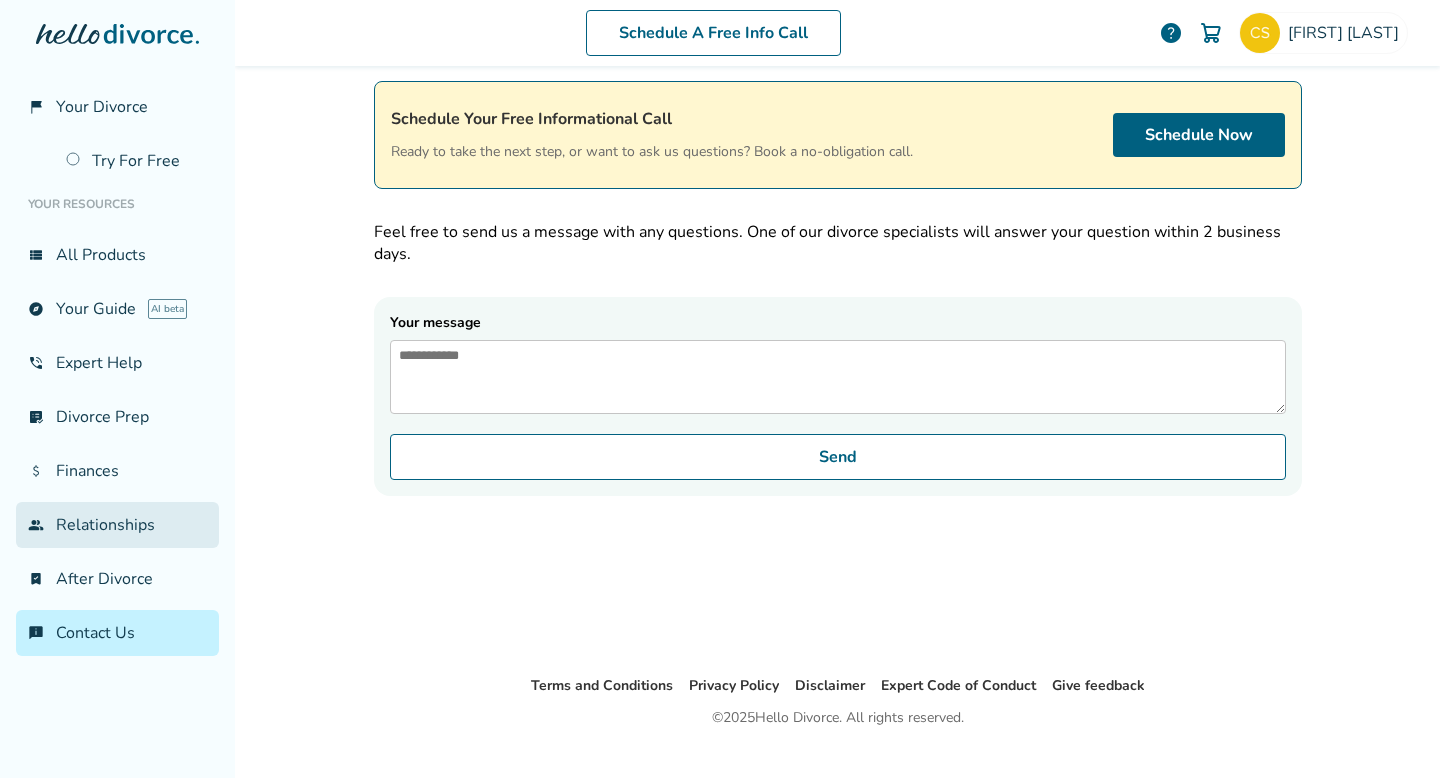 click on "group Relationships" at bounding box center [117, 525] 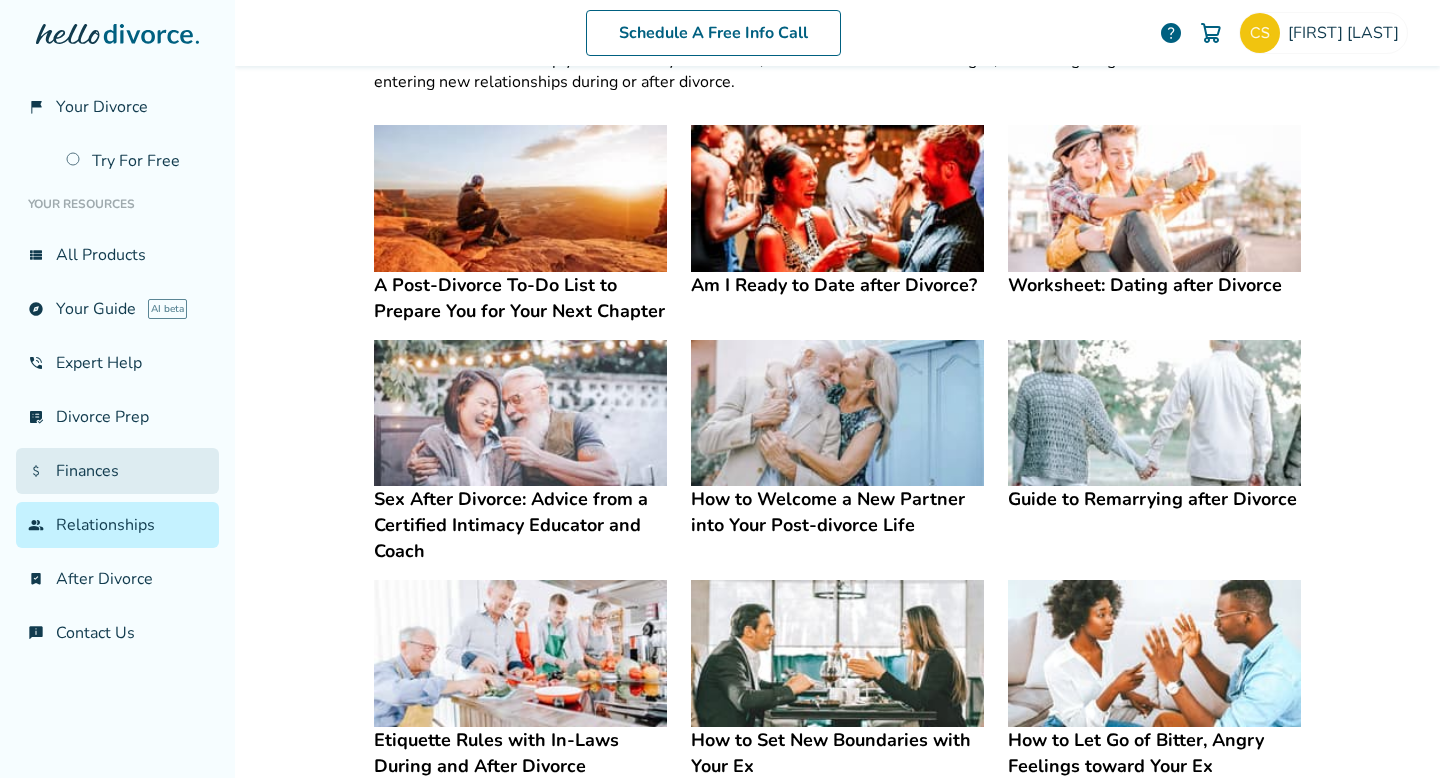 click on "attach_money Finances" at bounding box center [117, 471] 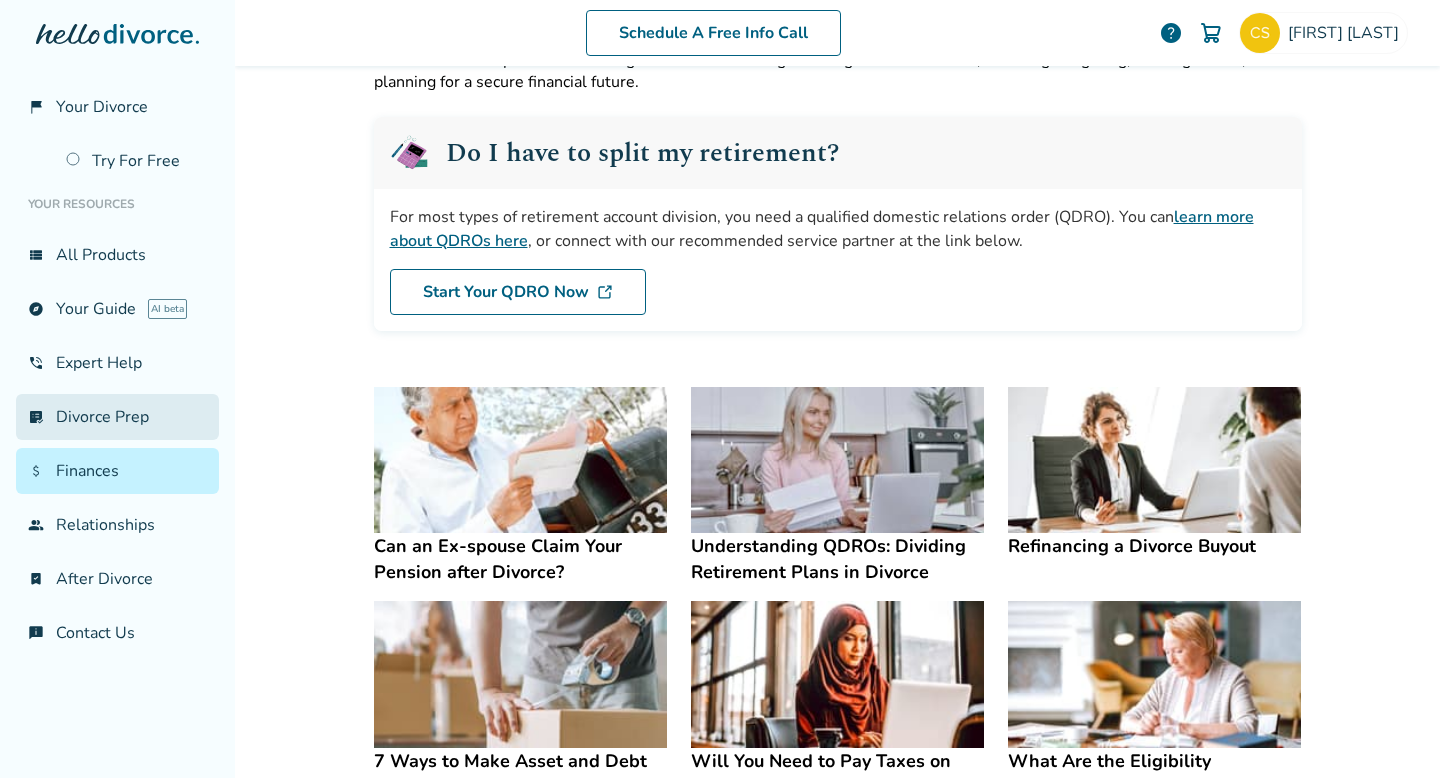 click on "list_alt_check Divorce Prep" at bounding box center [117, 417] 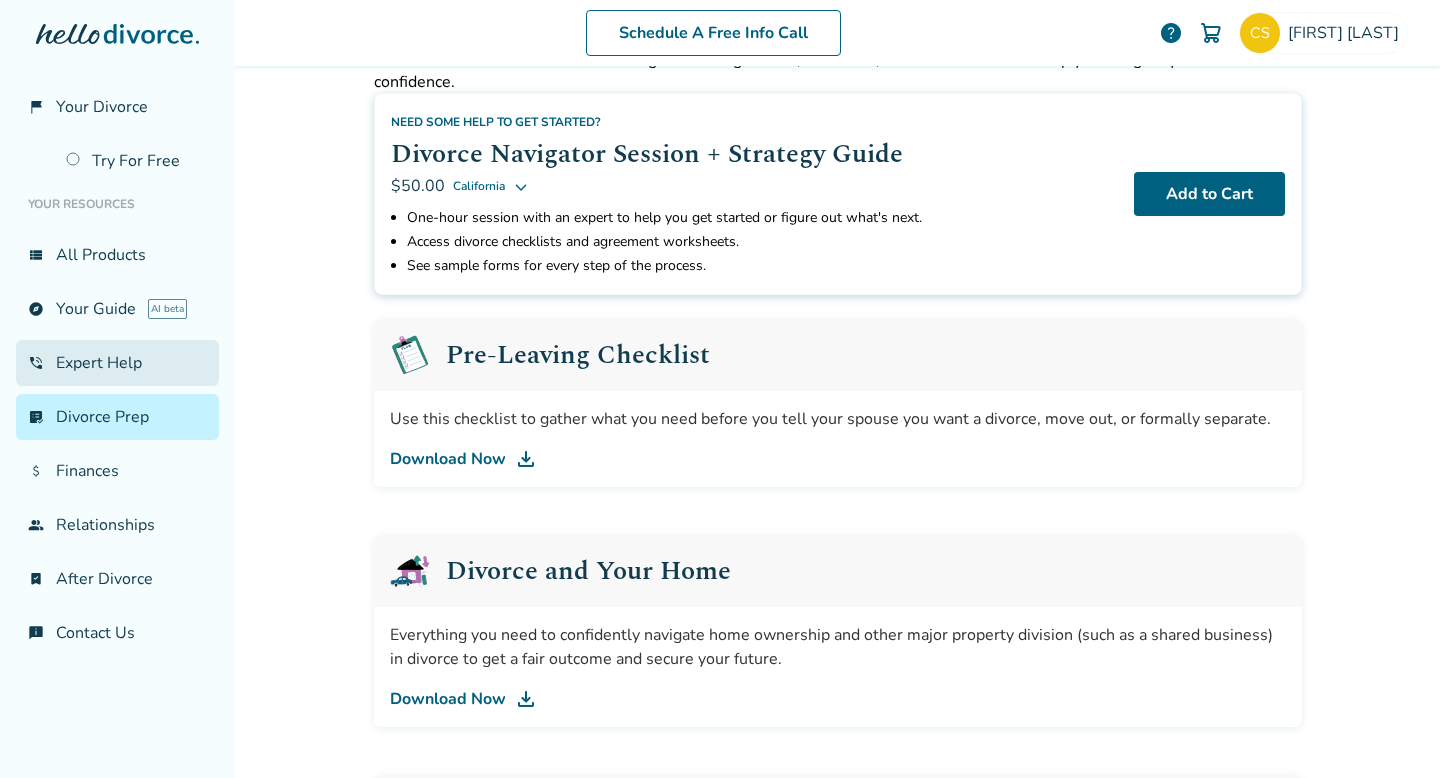 click on "phone_in_talk Expert Help" at bounding box center [117, 363] 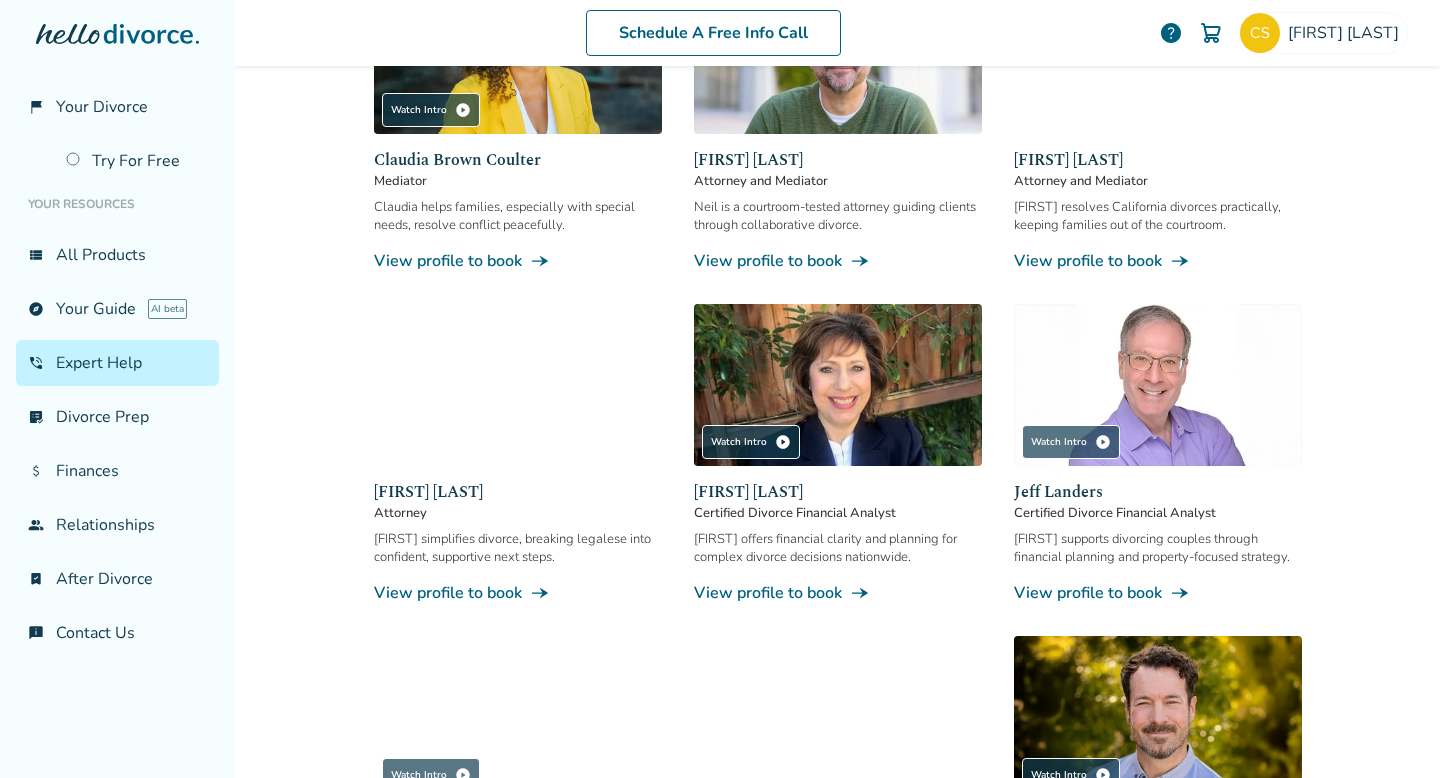 scroll, scrollTop: 0, scrollLeft: 0, axis: both 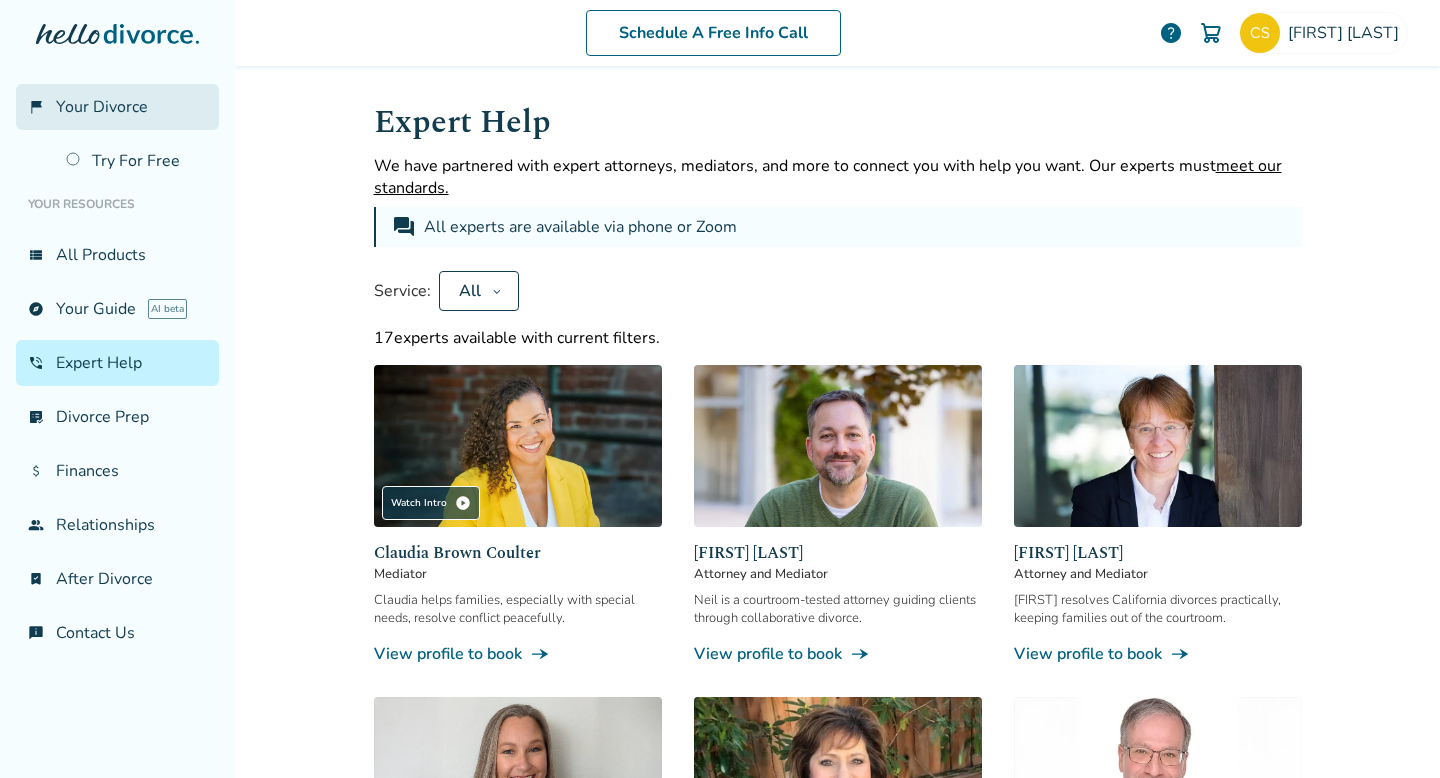 click on "Your Divorce" at bounding box center [102, 107] 